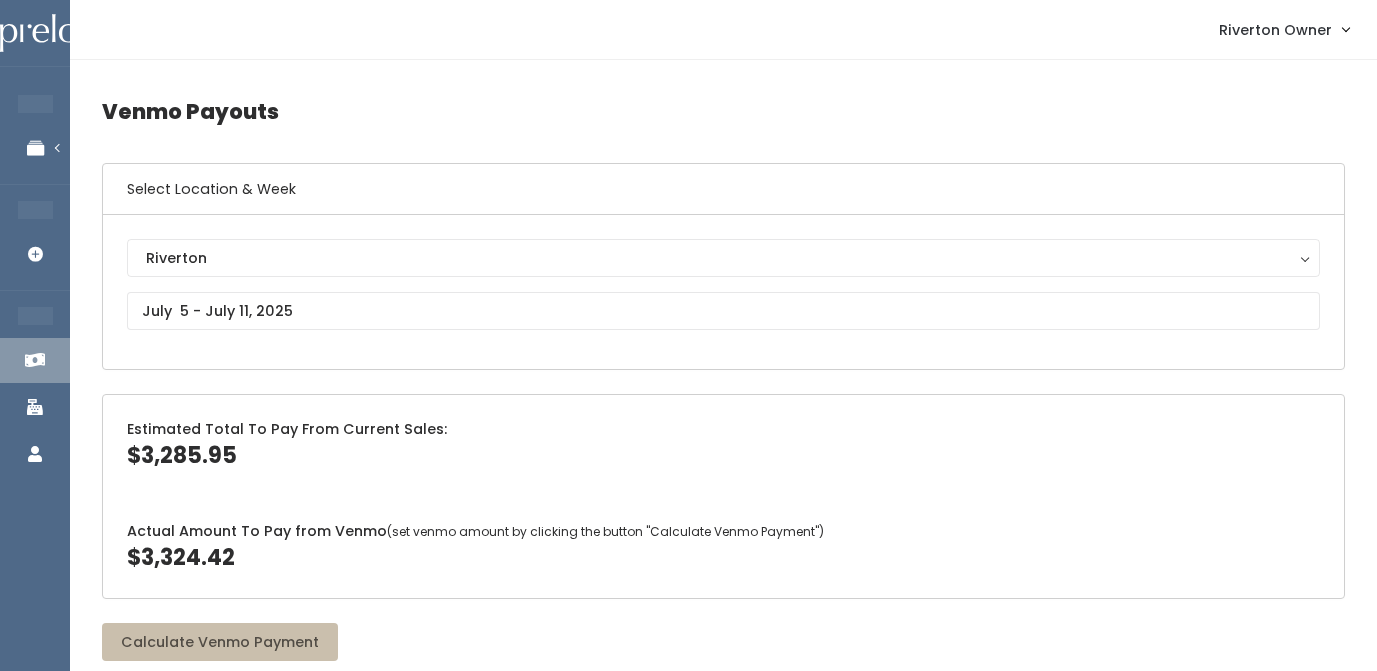 scroll, scrollTop: 0, scrollLeft: 0, axis: both 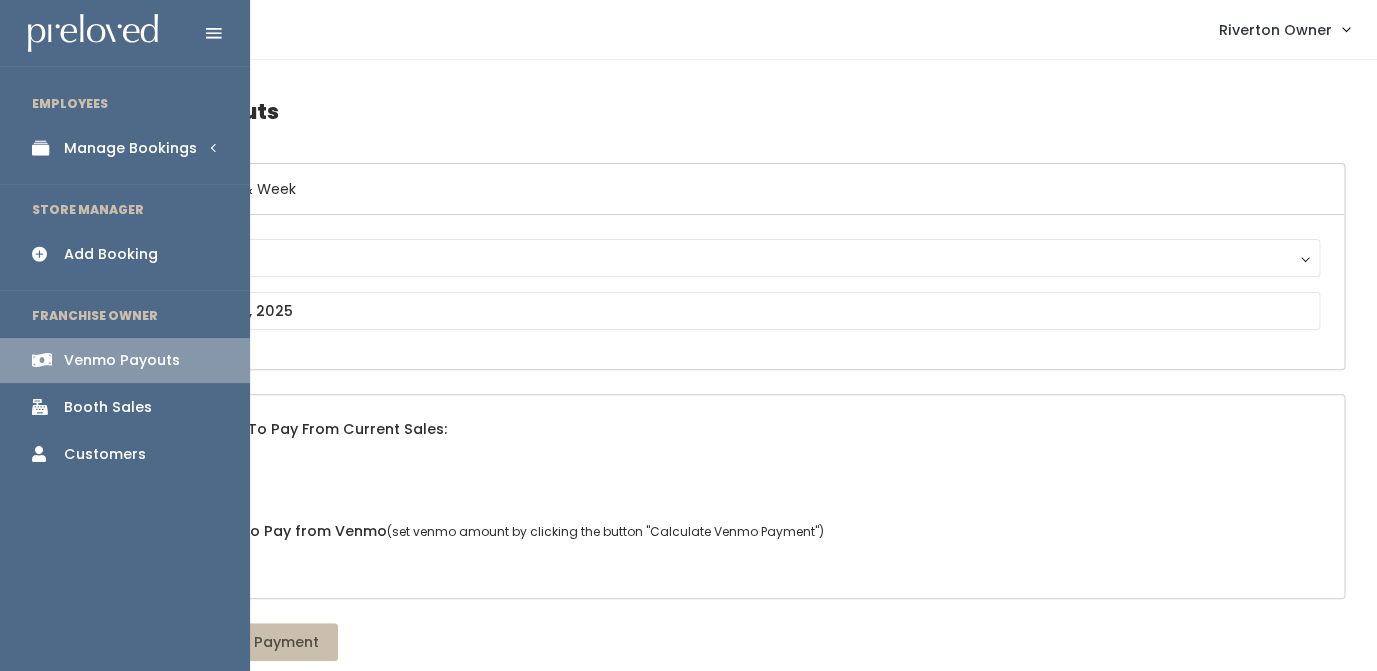 click at bounding box center (46, 148) 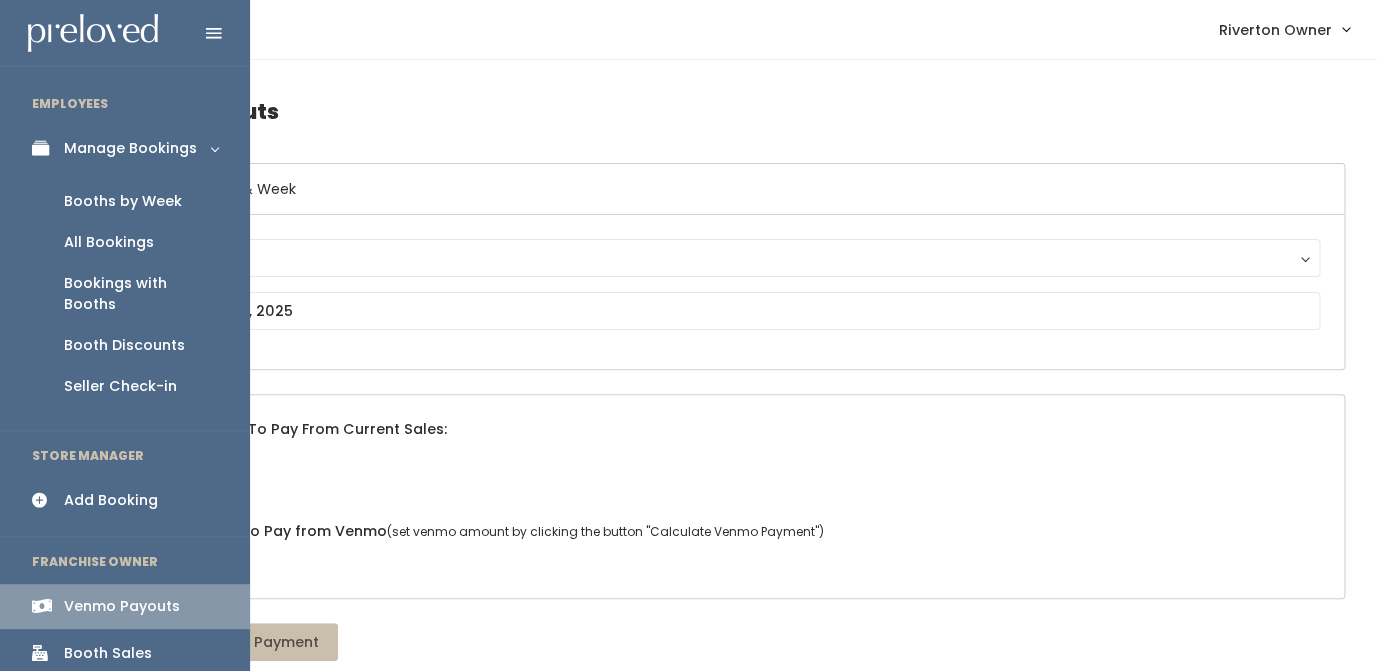 click on "Booths by Week" at bounding box center [123, 201] 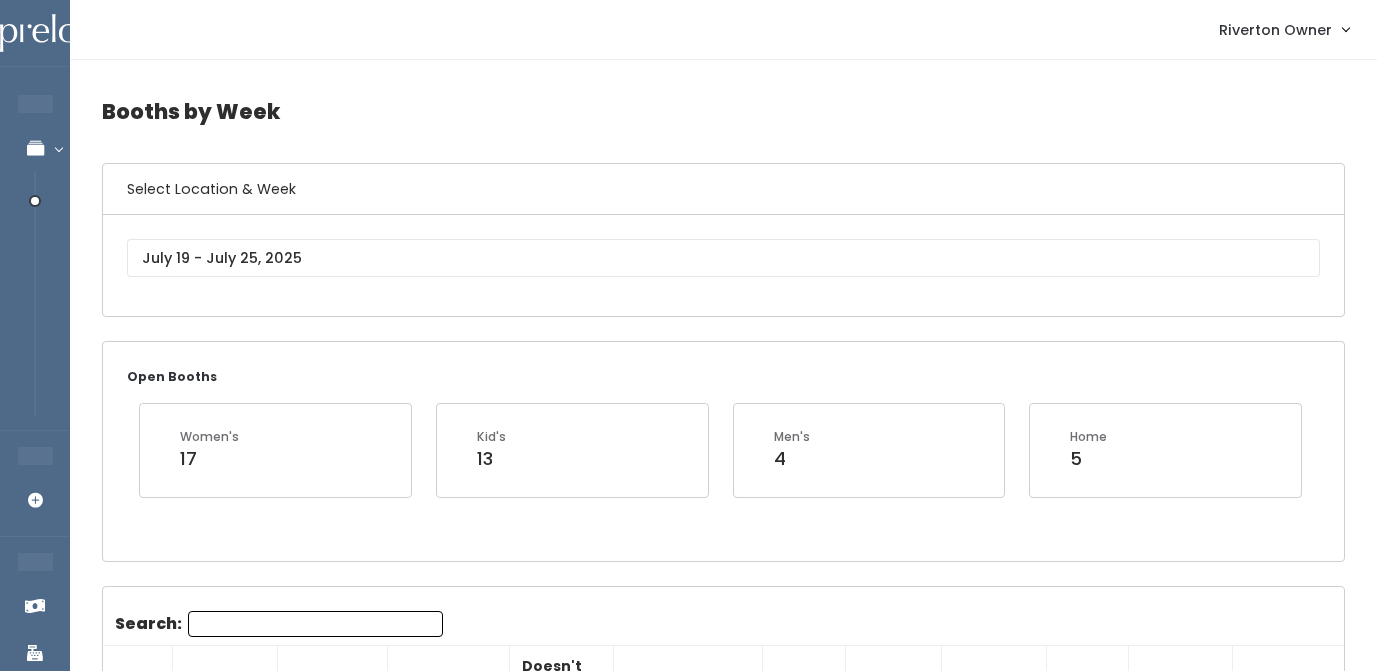 scroll, scrollTop: 0, scrollLeft: 0, axis: both 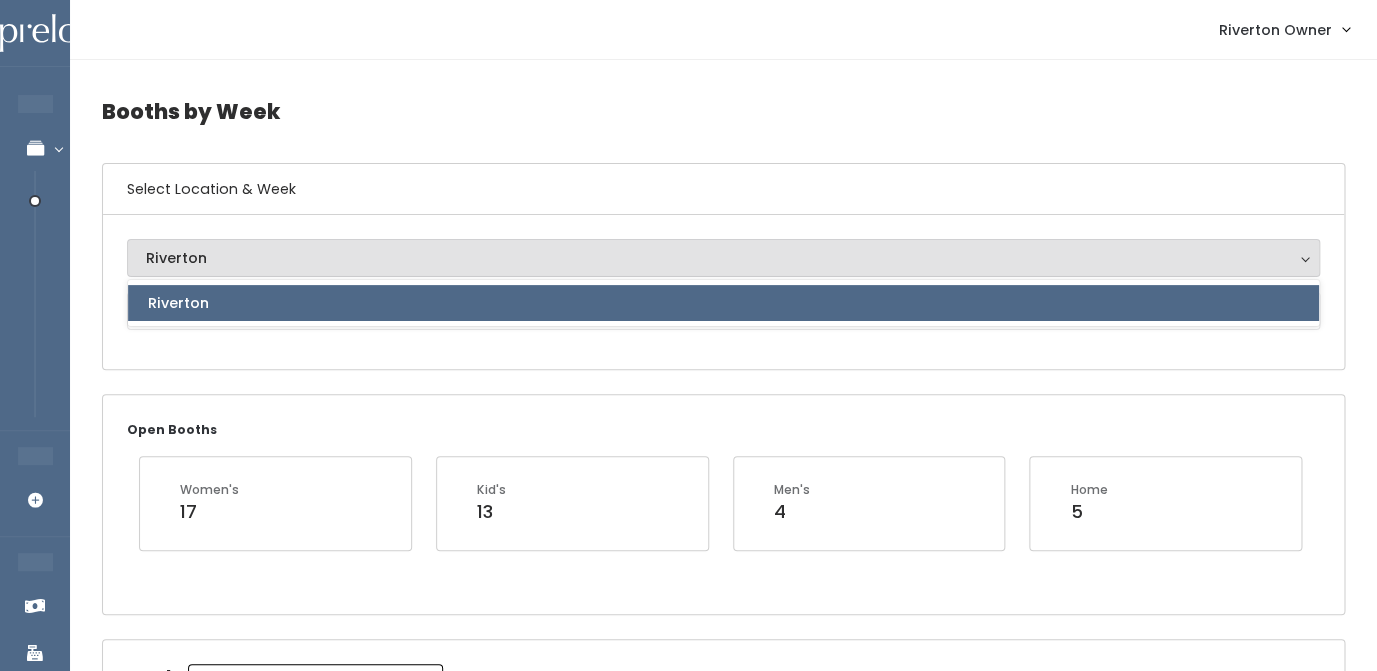 click on "Open Booths
Women's
17
Kid's
13
Men's
4
Home
5" at bounding box center (723, 504) 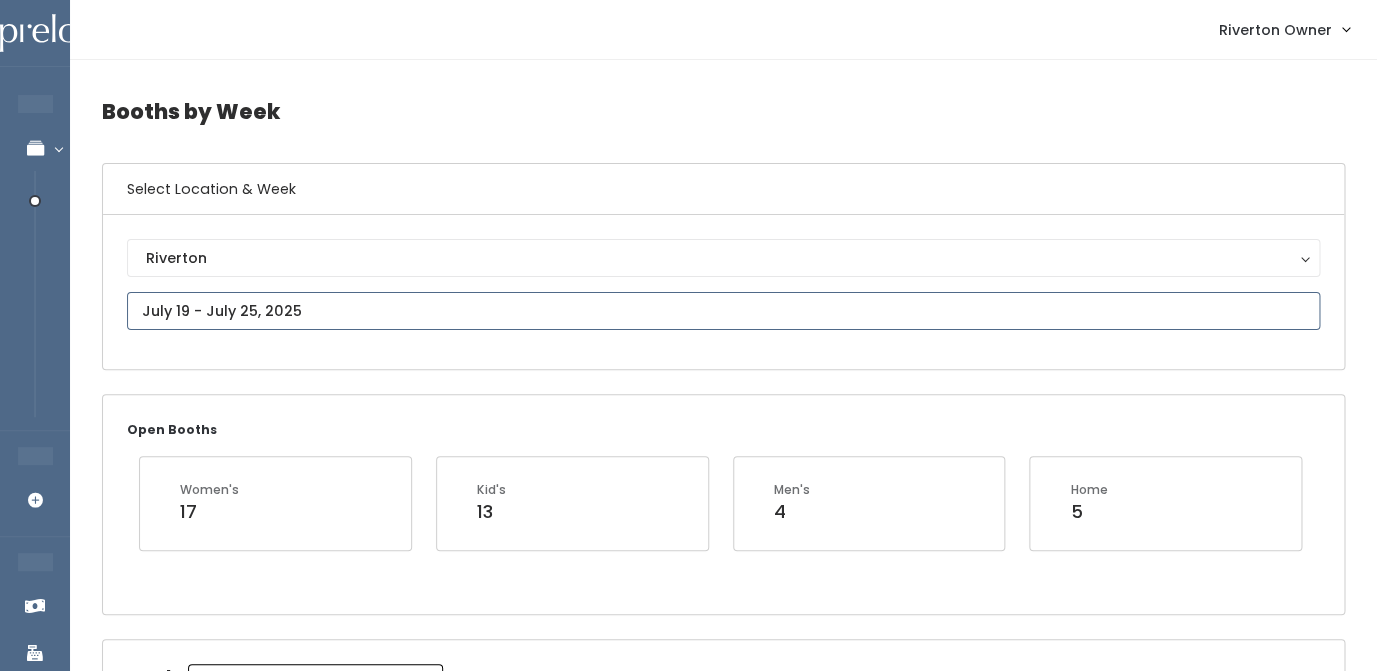 click at bounding box center (723, 311) 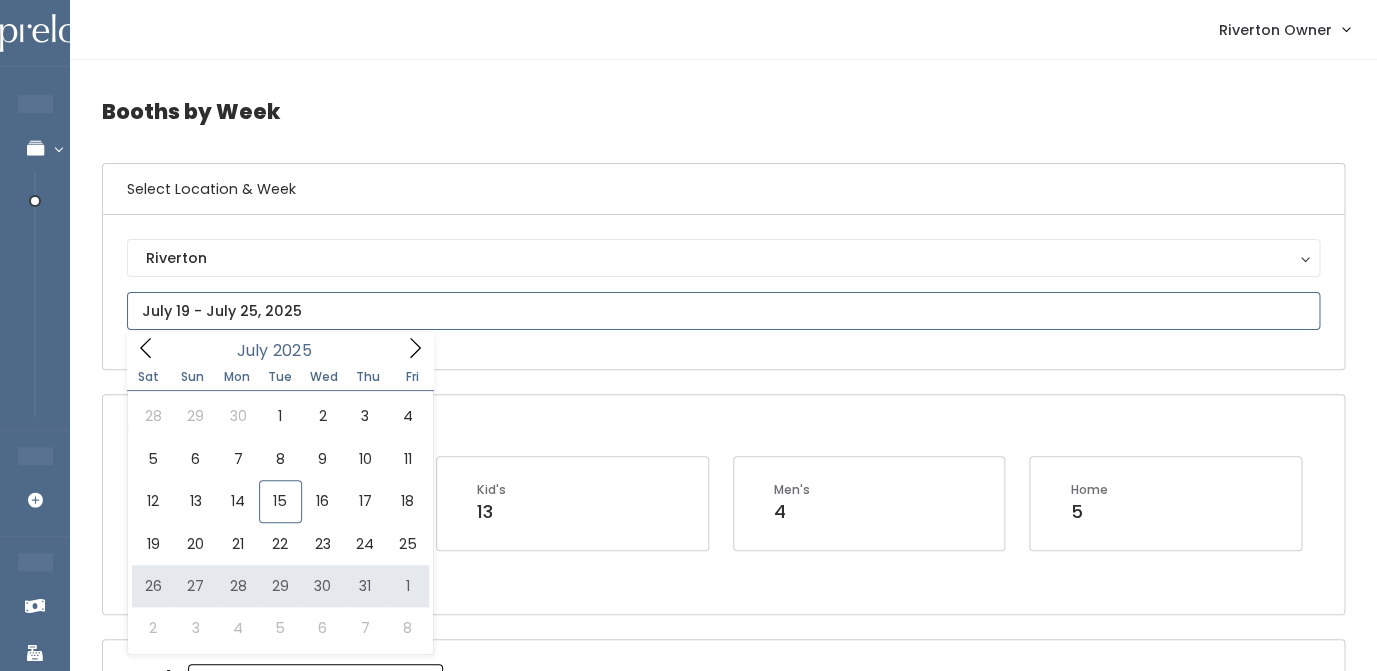 type on "July 26 to August 1" 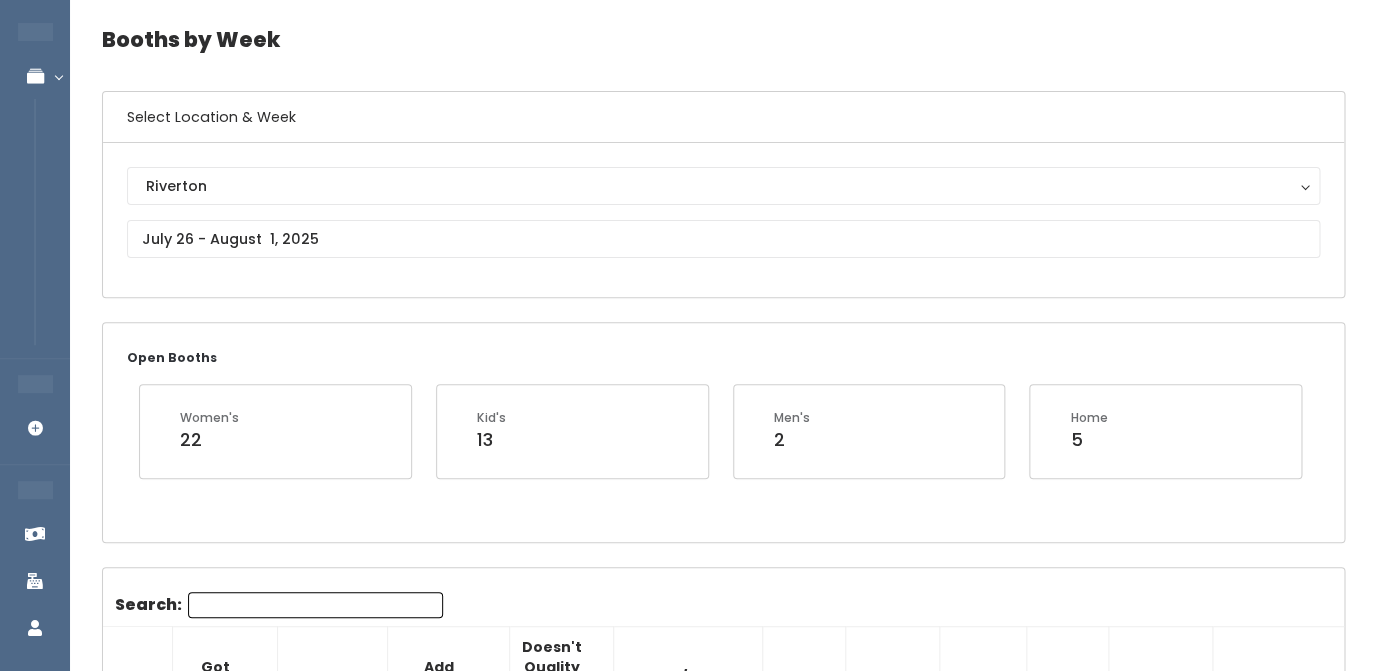 scroll, scrollTop: 0, scrollLeft: 0, axis: both 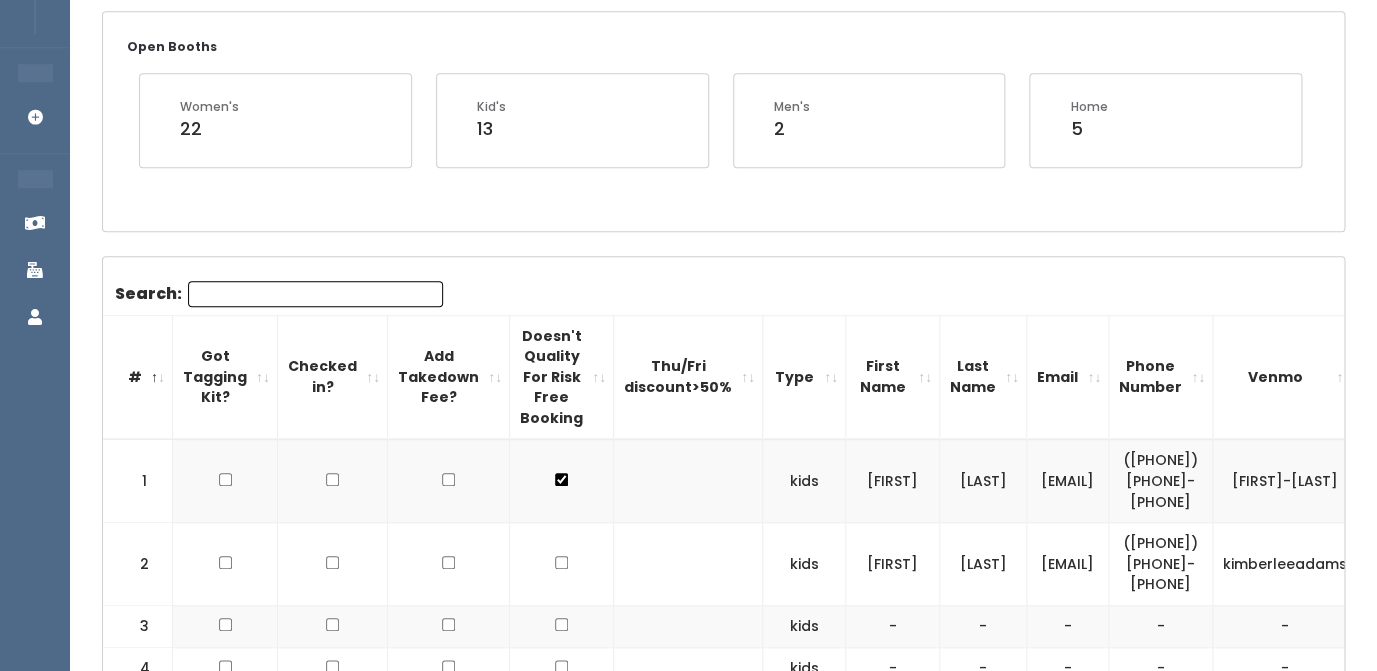 click on "Search:" at bounding box center (315, 294) 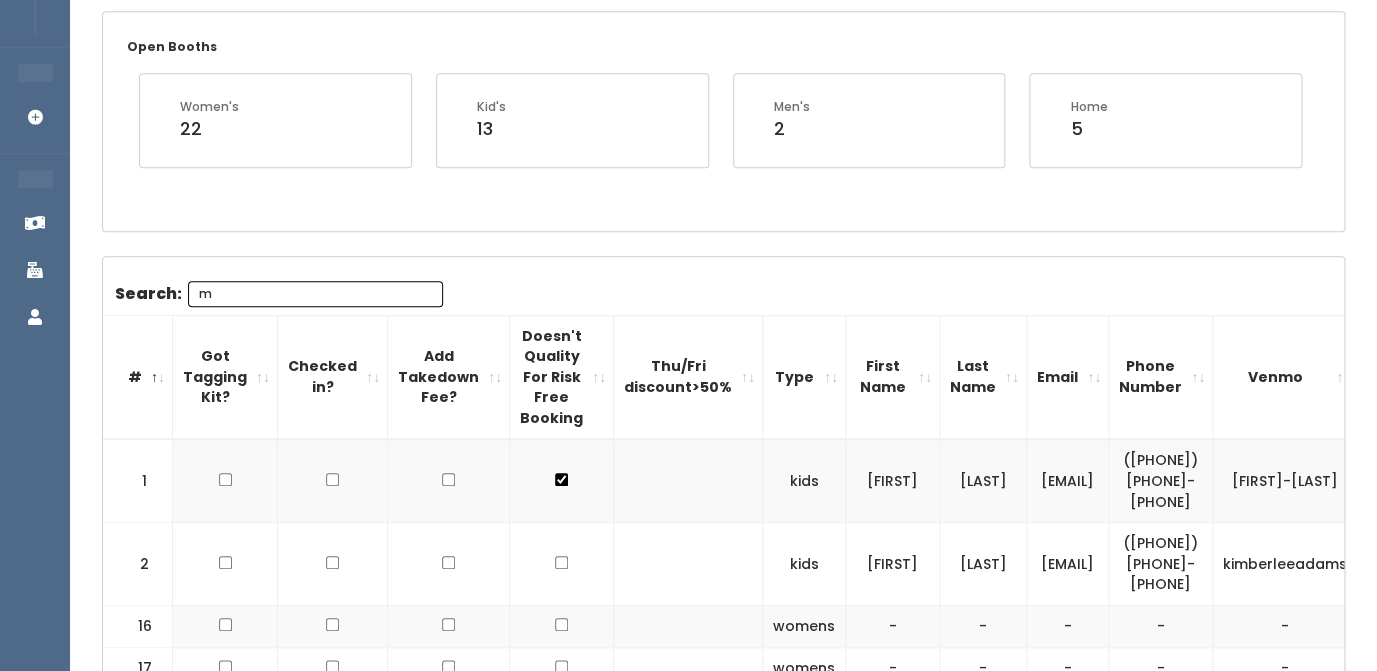 scroll, scrollTop: 365, scrollLeft: 0, axis: vertical 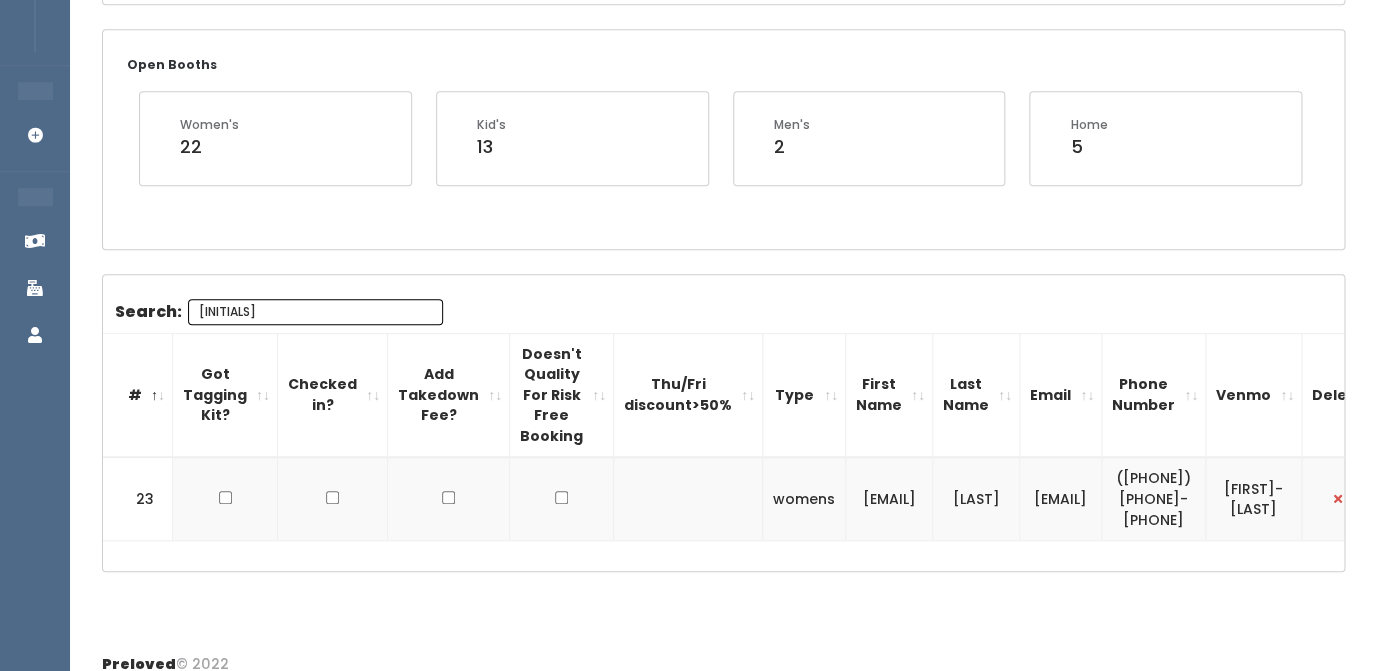 type on "mjsch" 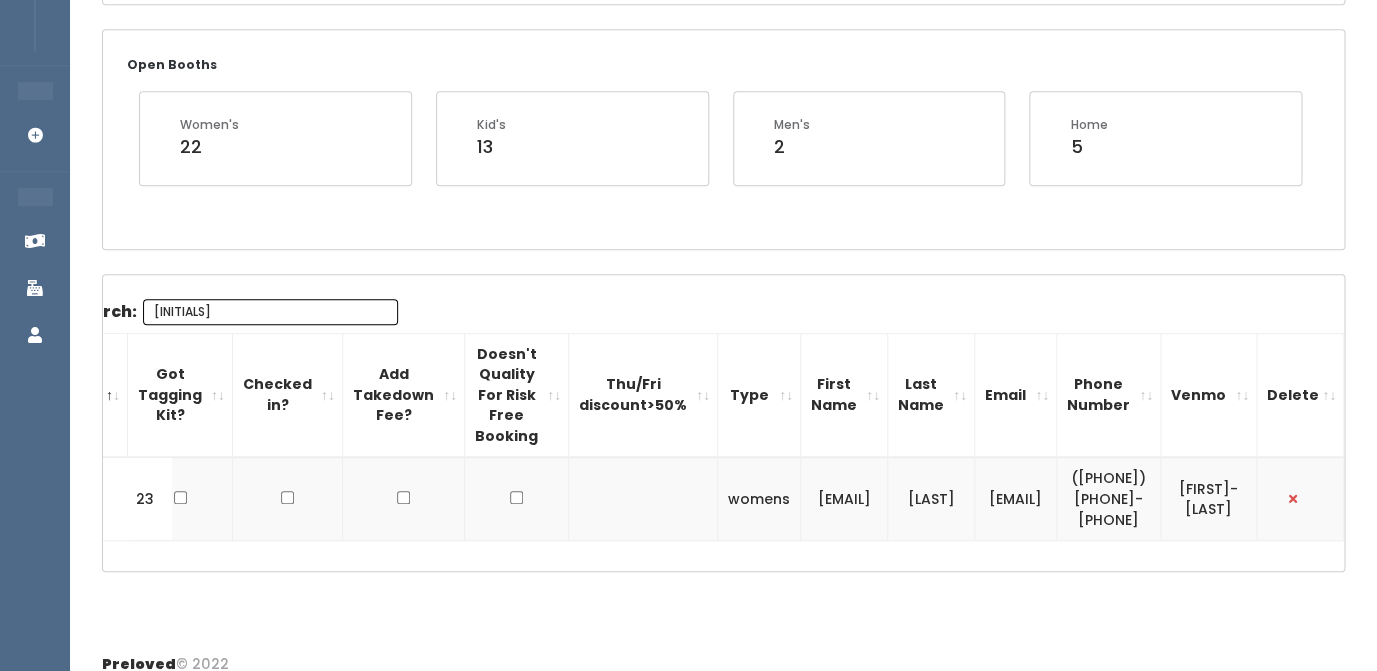 scroll, scrollTop: 0, scrollLeft: 288, axis: horizontal 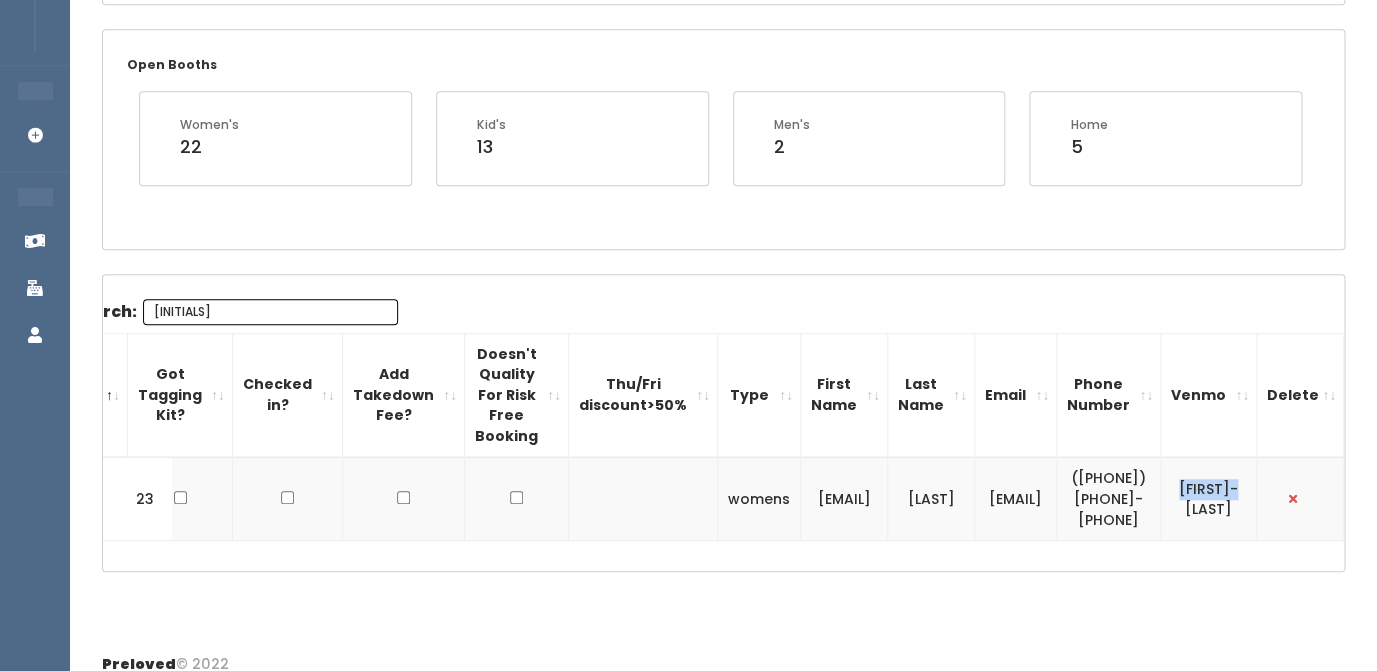 click on "michelle-schumann" at bounding box center (1209, 498) 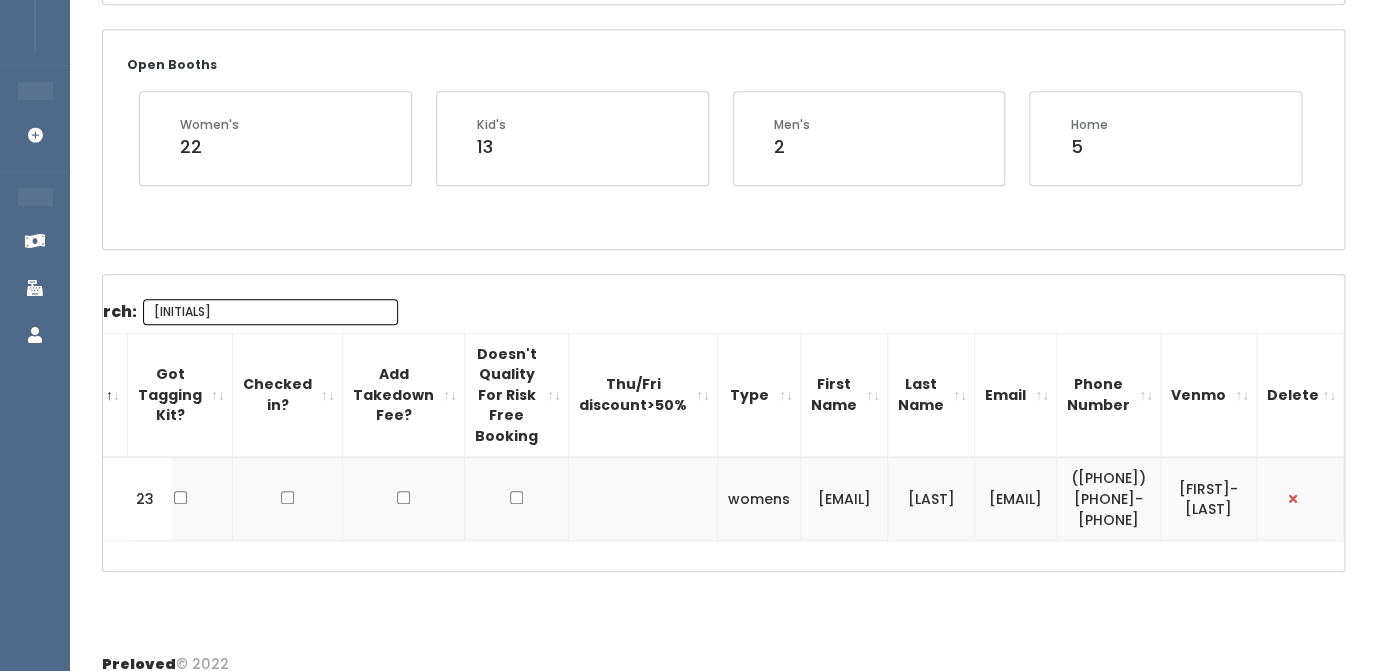 click on "michelle-schumann" at bounding box center [1209, 498] 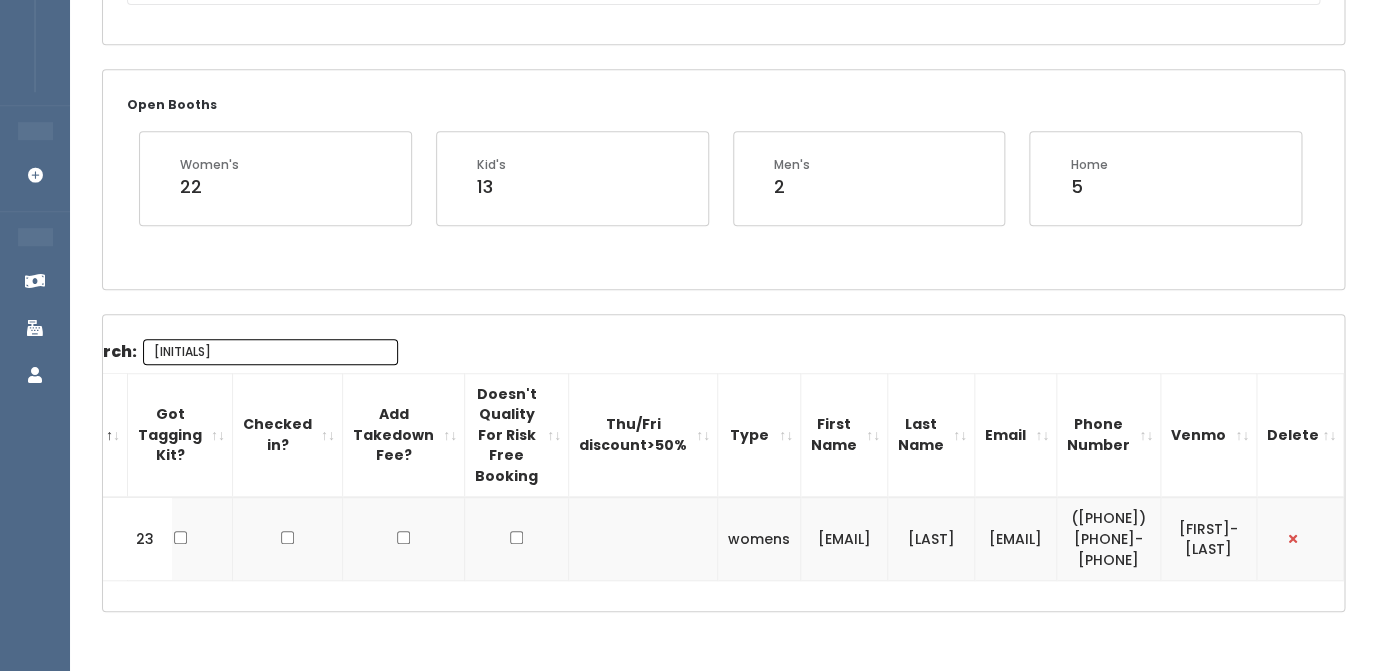scroll, scrollTop: 365, scrollLeft: 0, axis: vertical 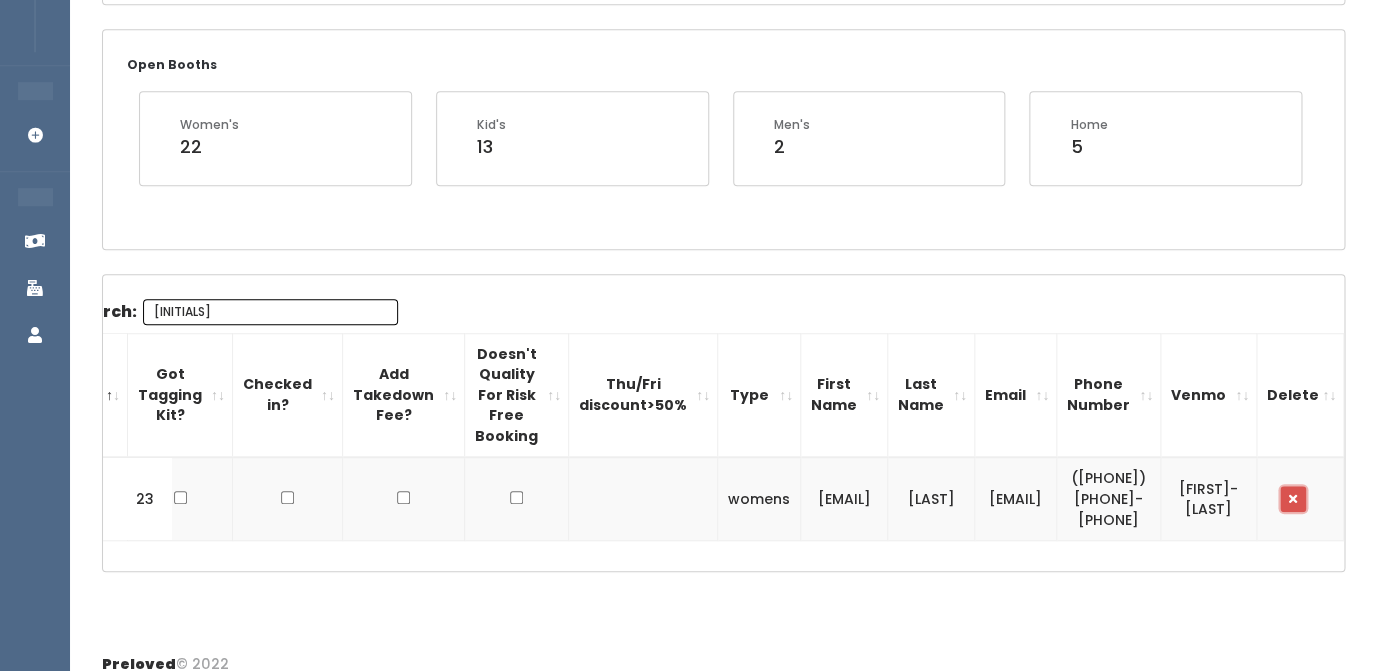 click at bounding box center (1293, 499) 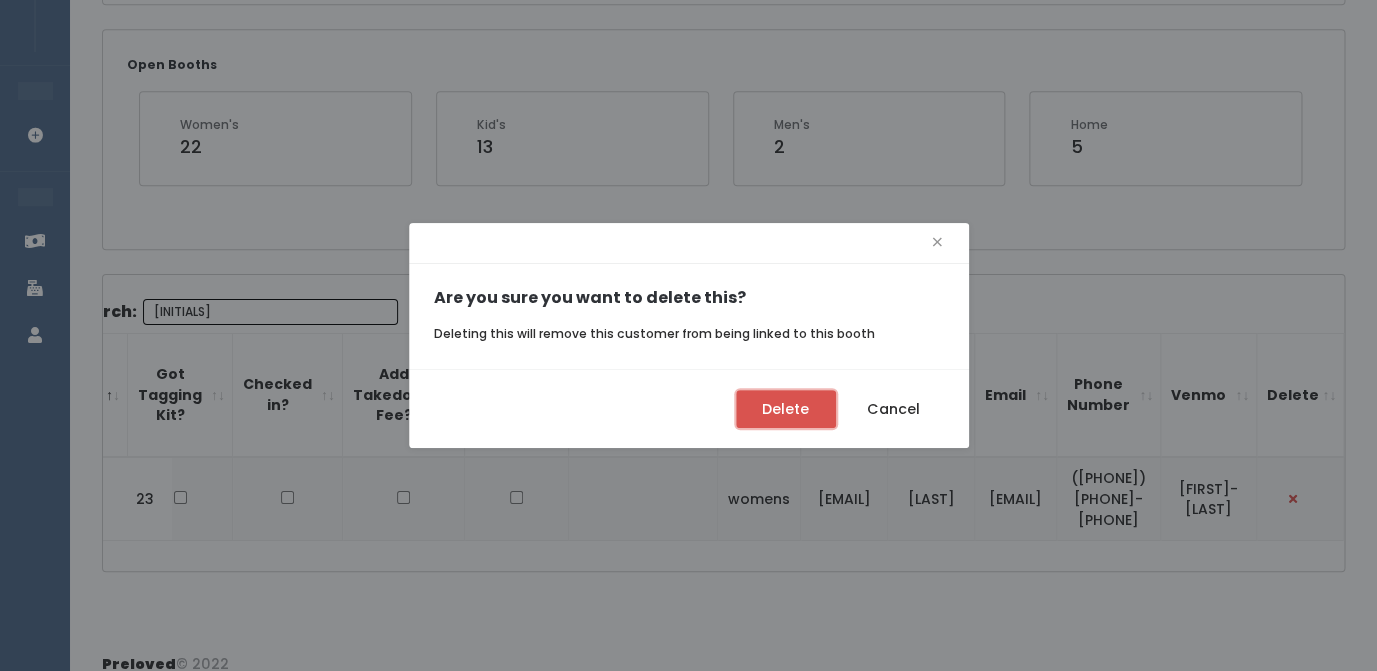 click on "Delete" at bounding box center (786, 409) 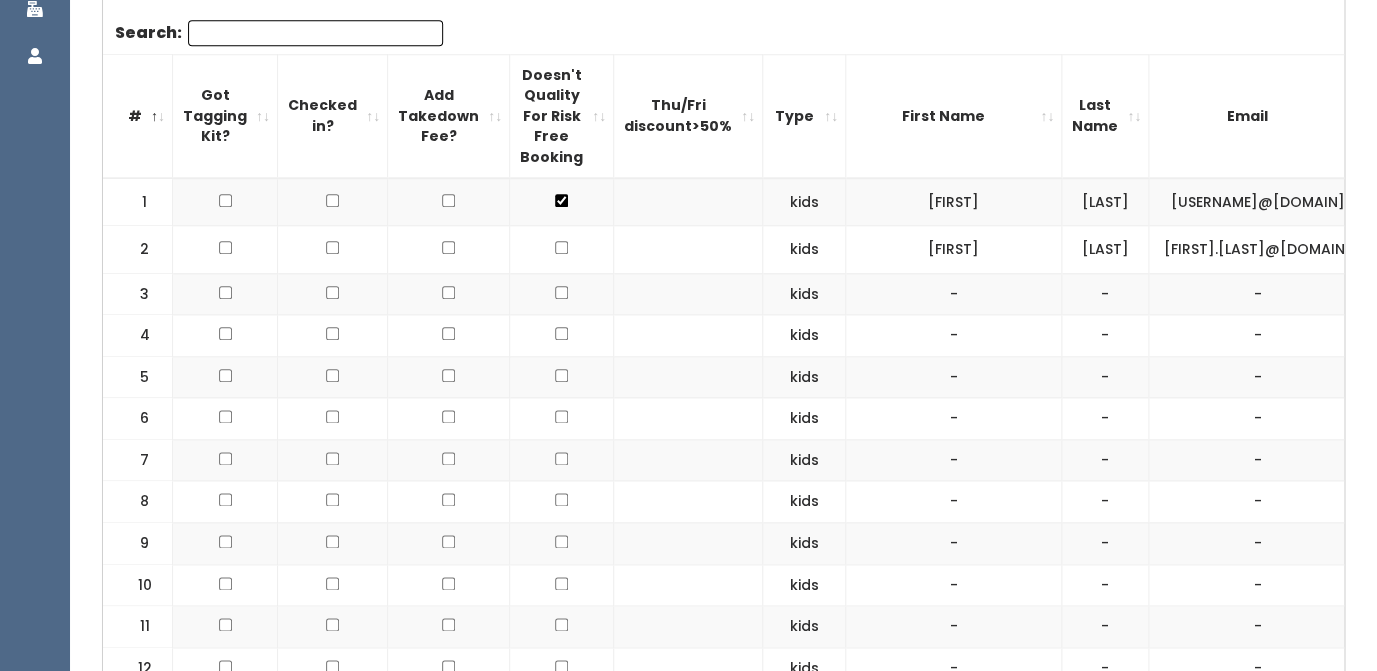 scroll, scrollTop: 0, scrollLeft: 0, axis: both 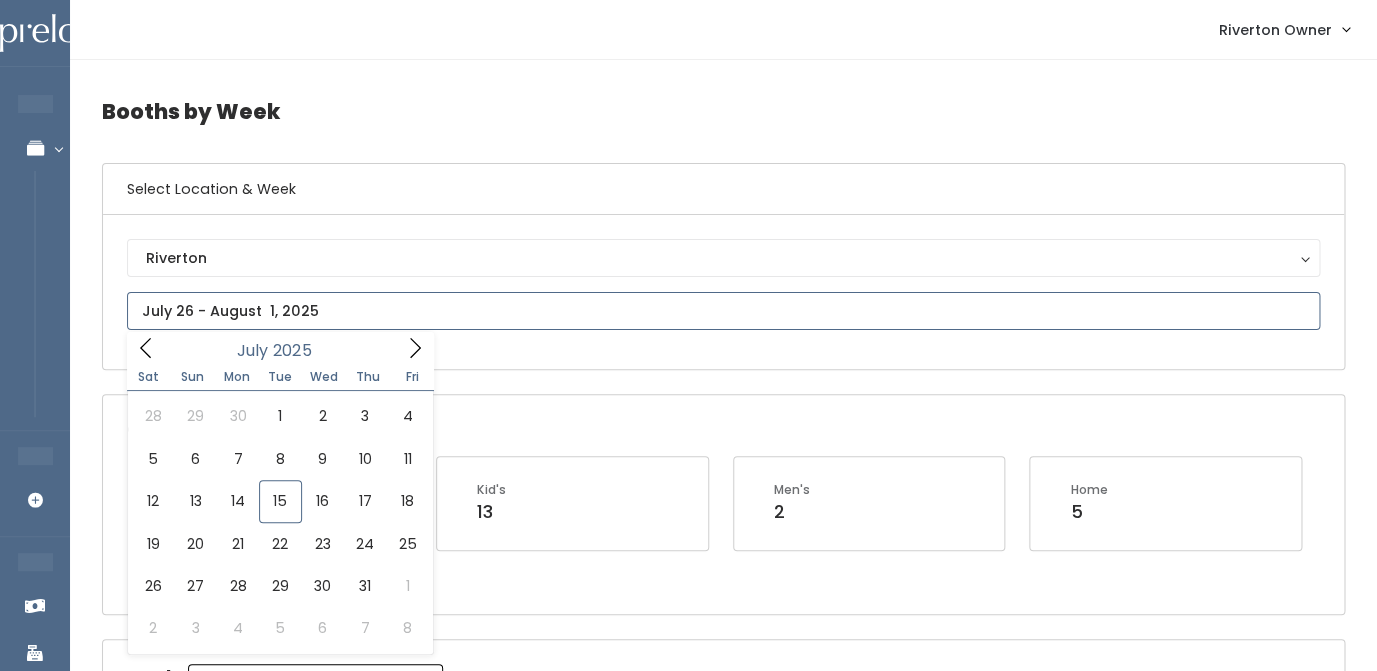 click at bounding box center (723, 311) 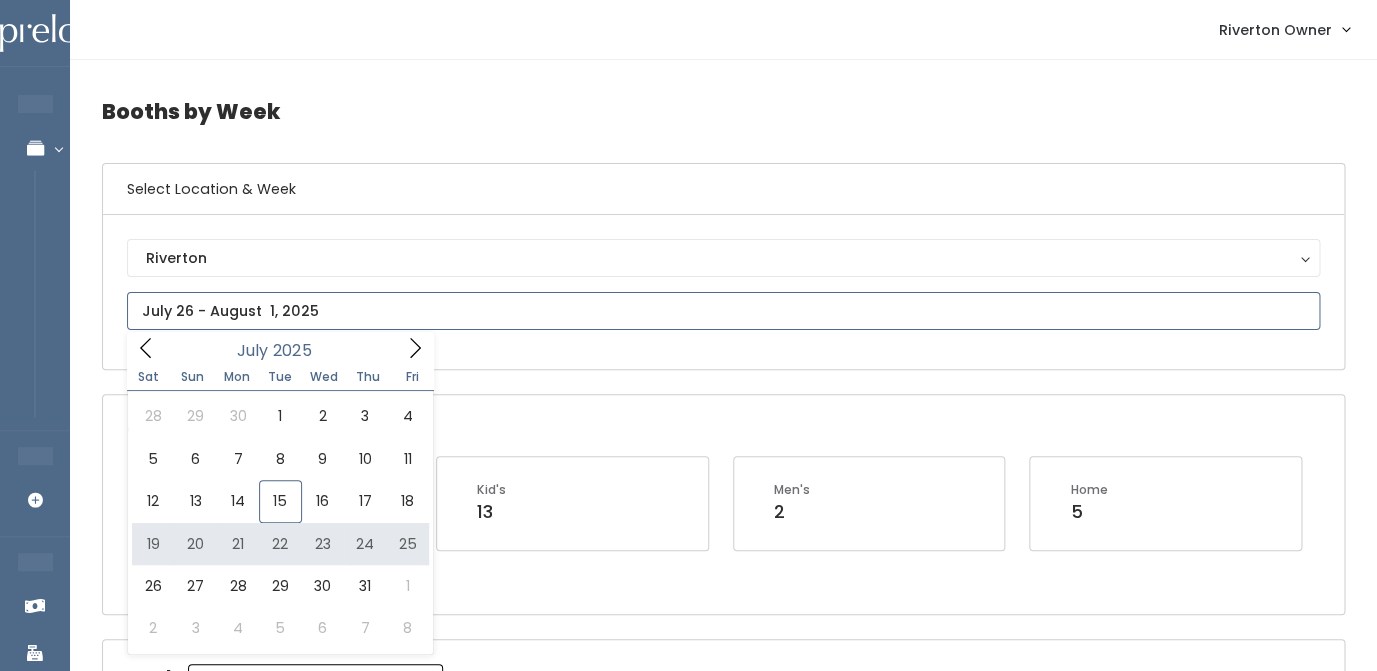 type on "July 19 to July 25" 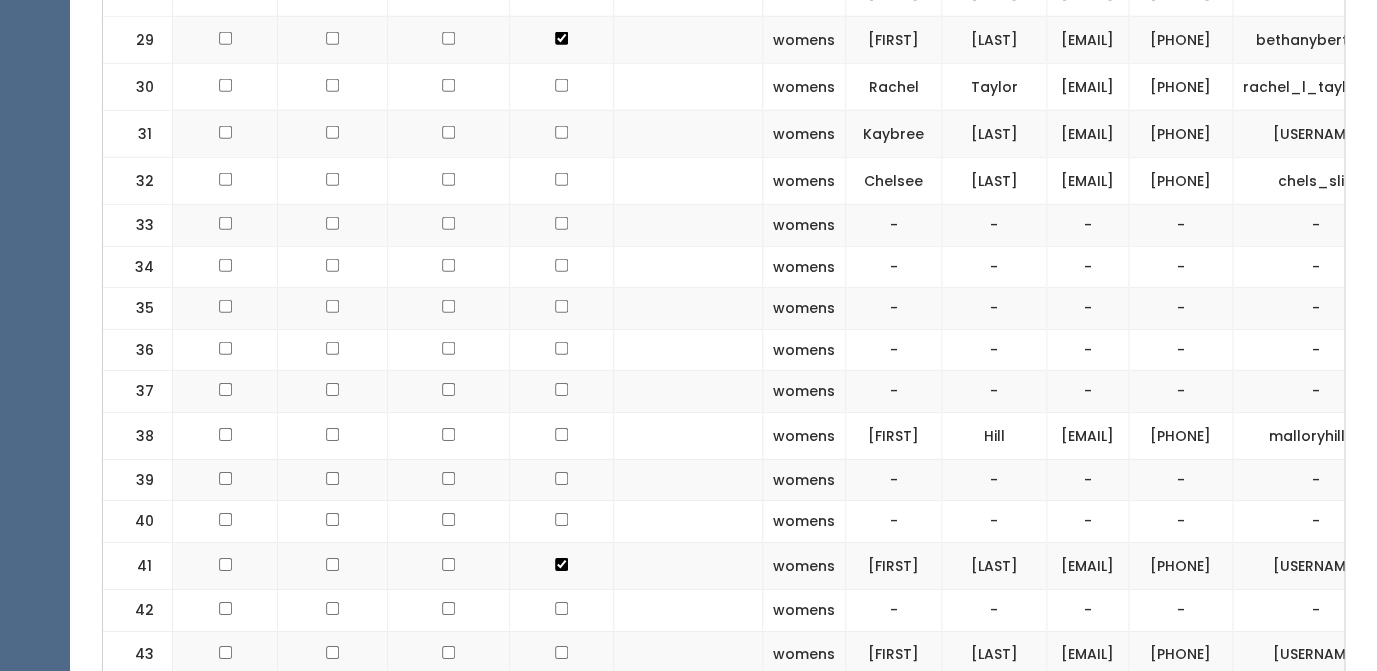 scroll, scrollTop: 2033, scrollLeft: 0, axis: vertical 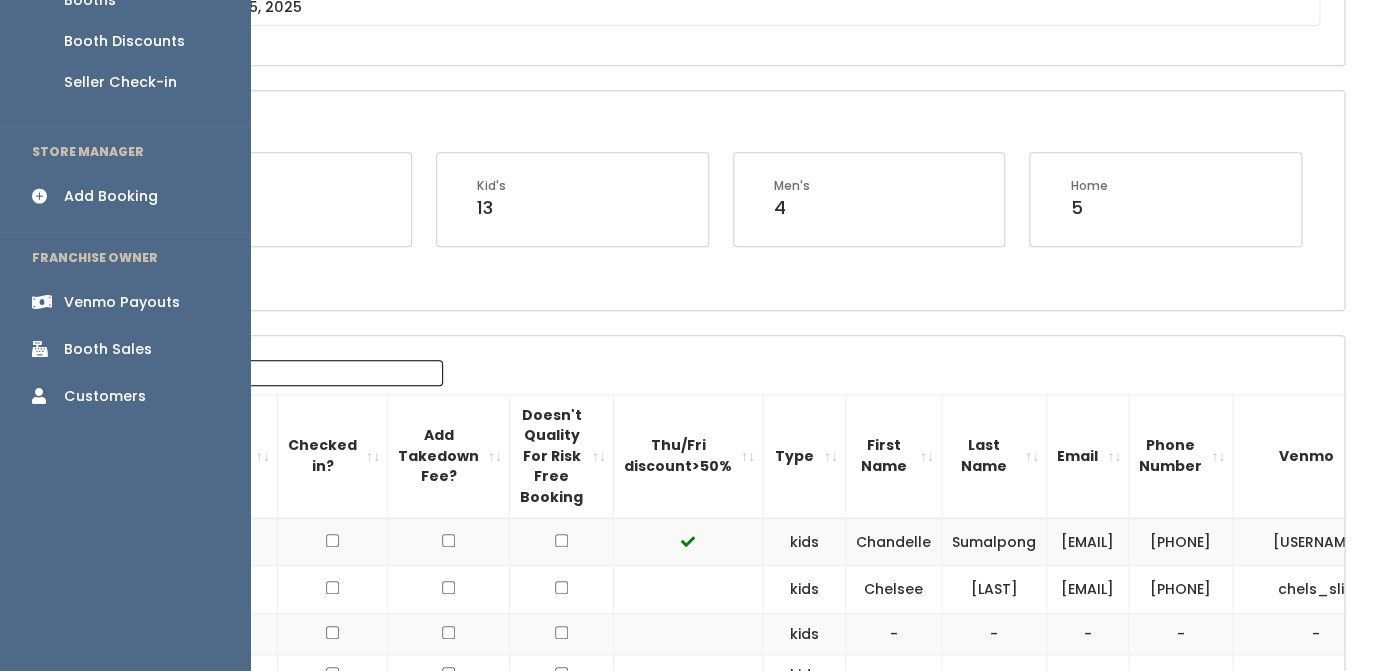 click on "Add Booking" at bounding box center (111, 196) 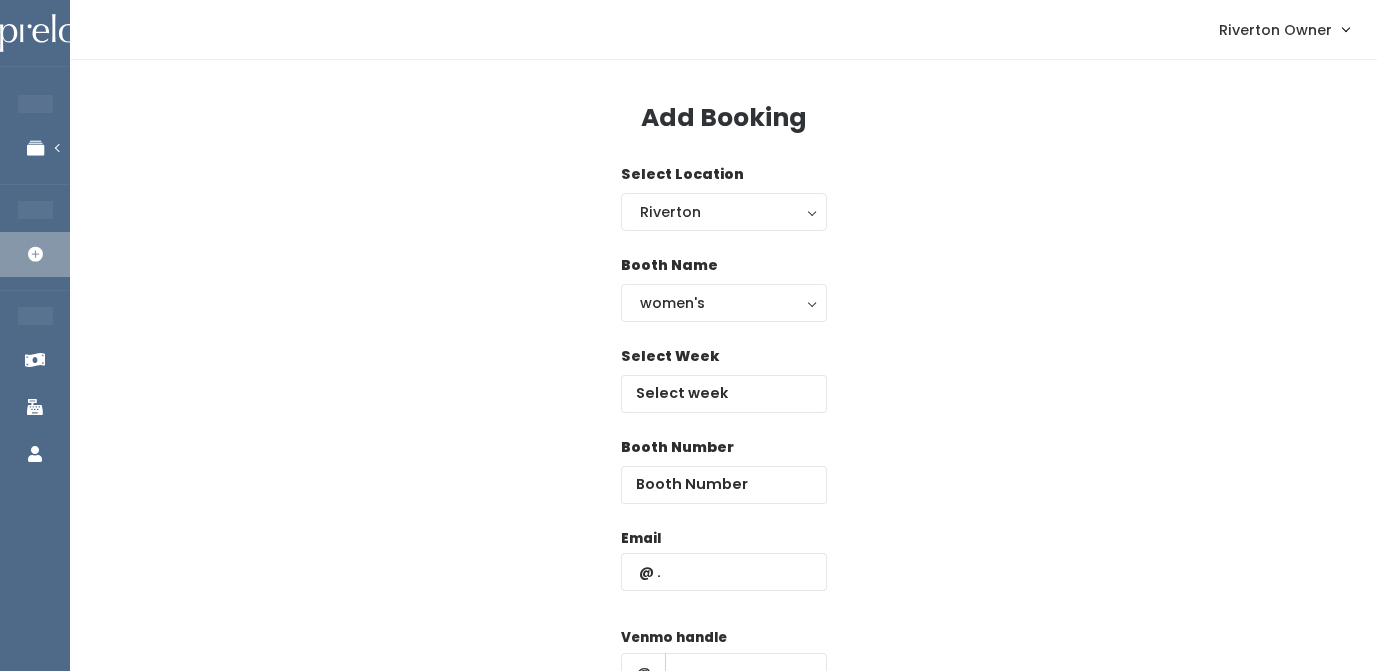scroll, scrollTop: 0, scrollLeft: 0, axis: both 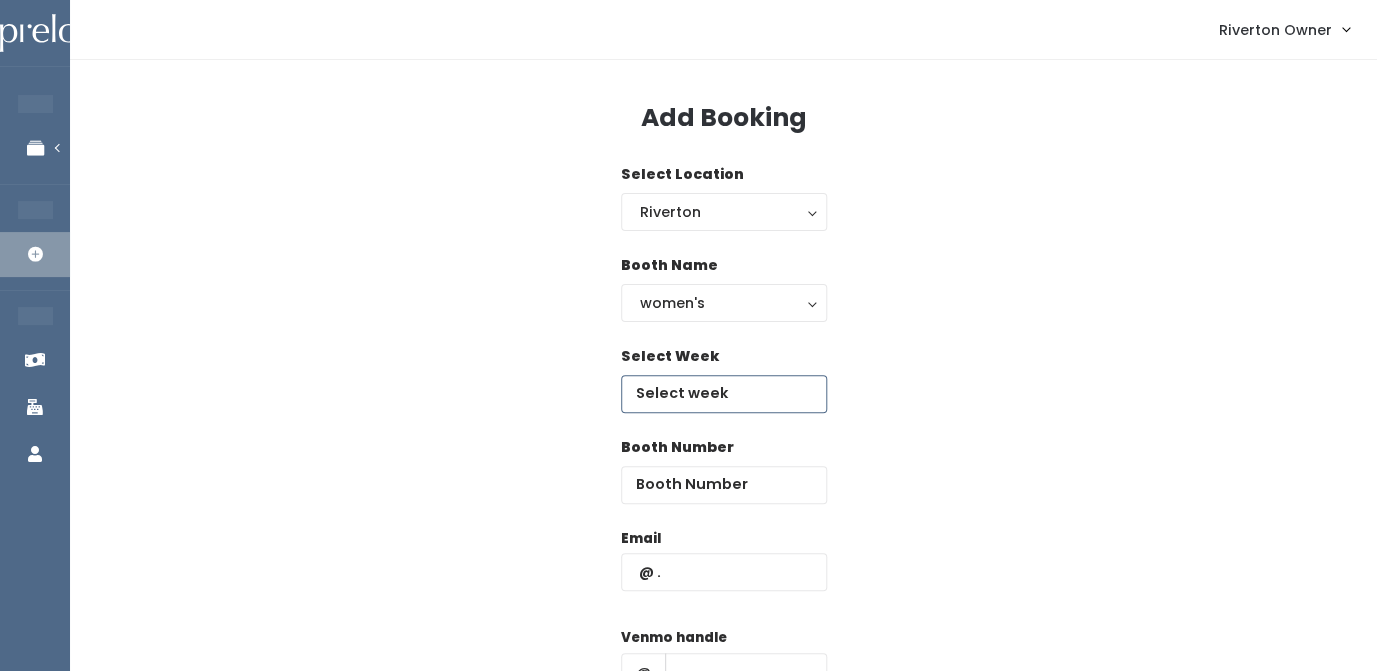 click at bounding box center (724, 394) 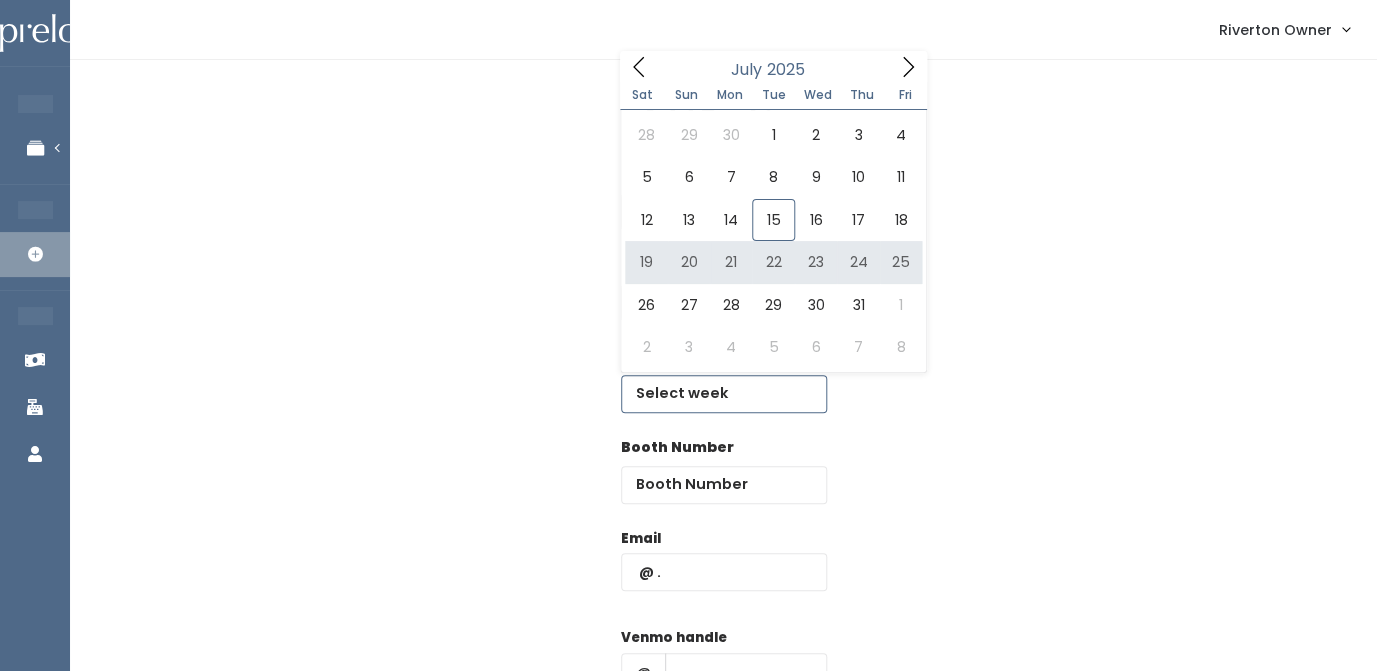 type on "[MONTH] [NUMBER] to [MONTH] [NUMBER]" 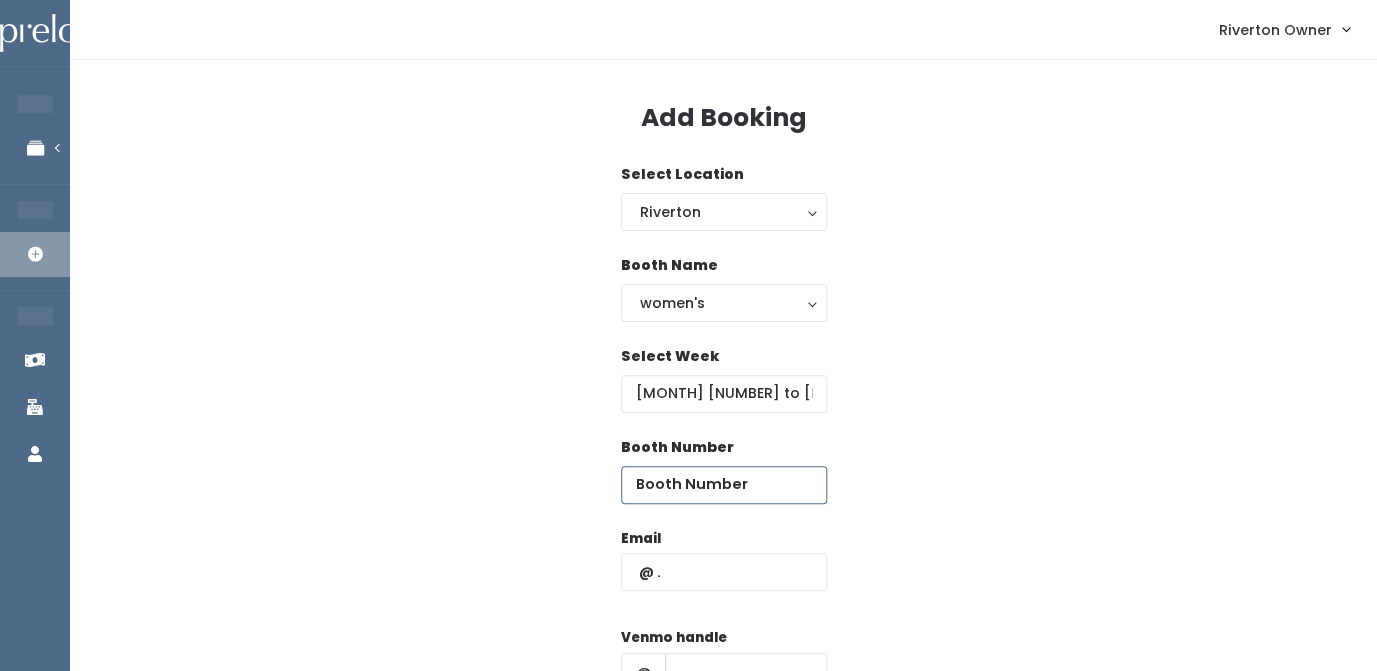 click at bounding box center (724, 485) 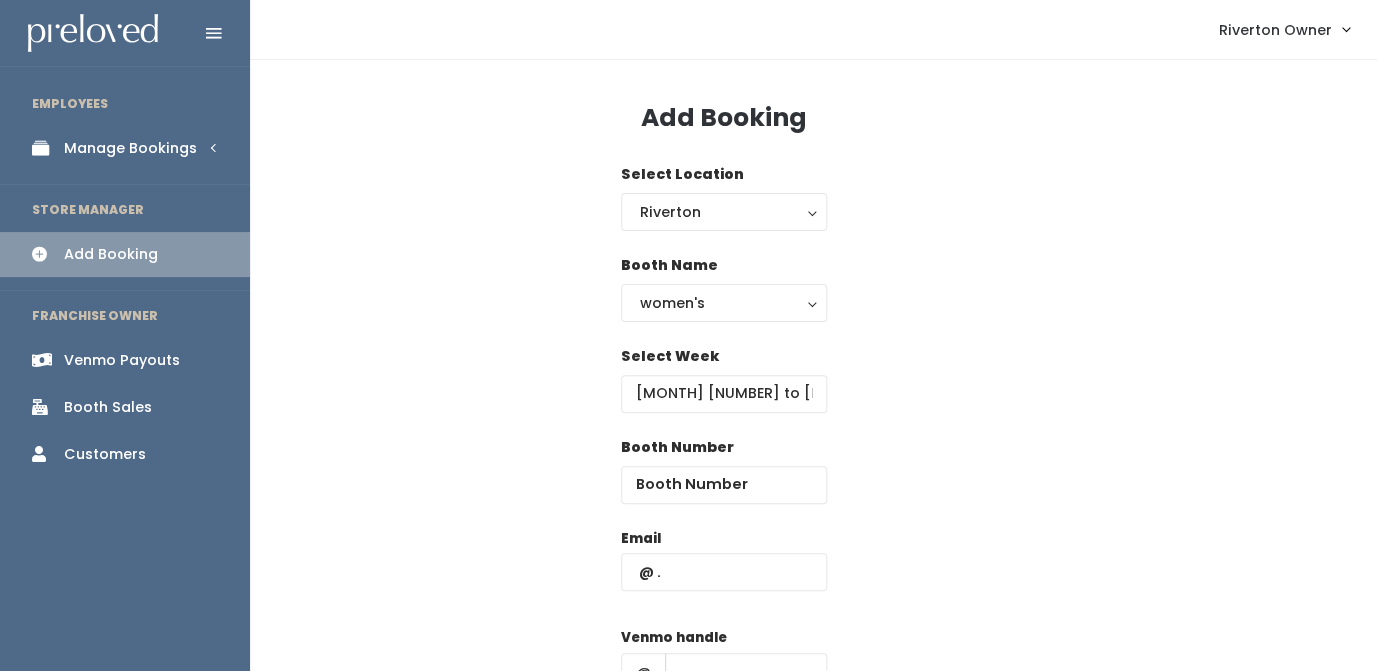 click on "Manage Bookings" at bounding box center [130, 148] 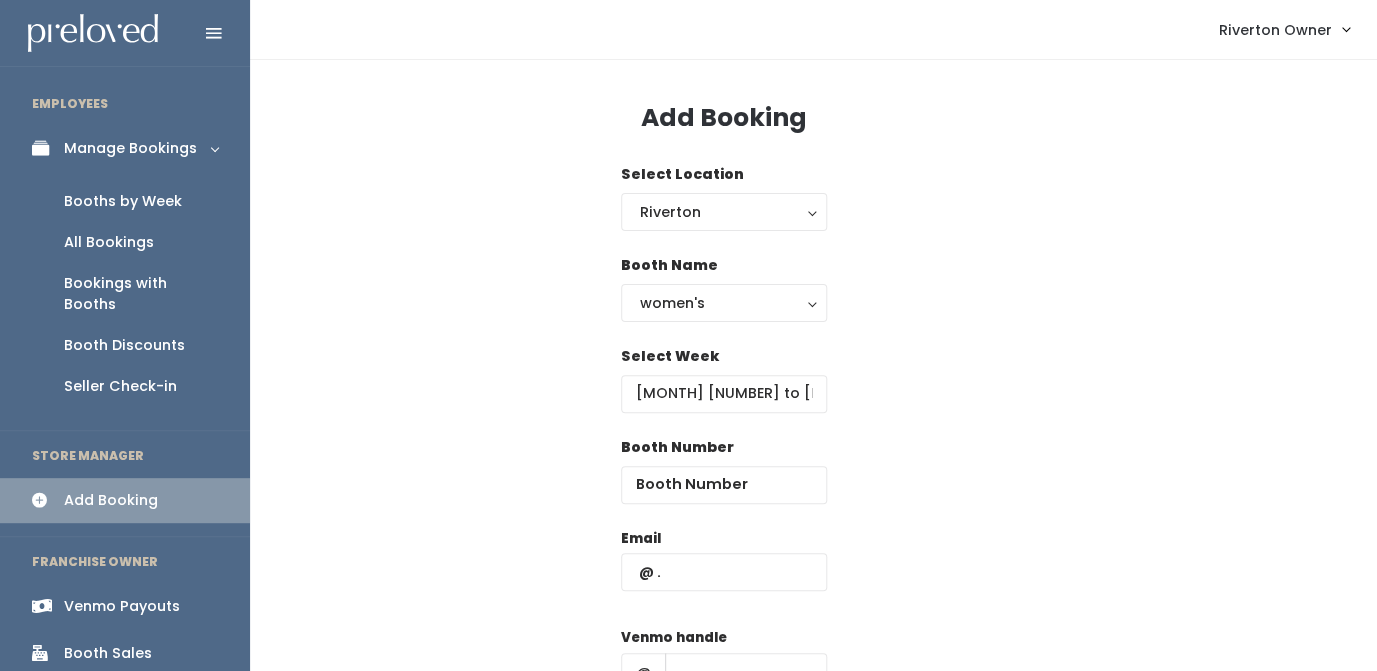 click on "Booths by Week" at bounding box center [125, 201] 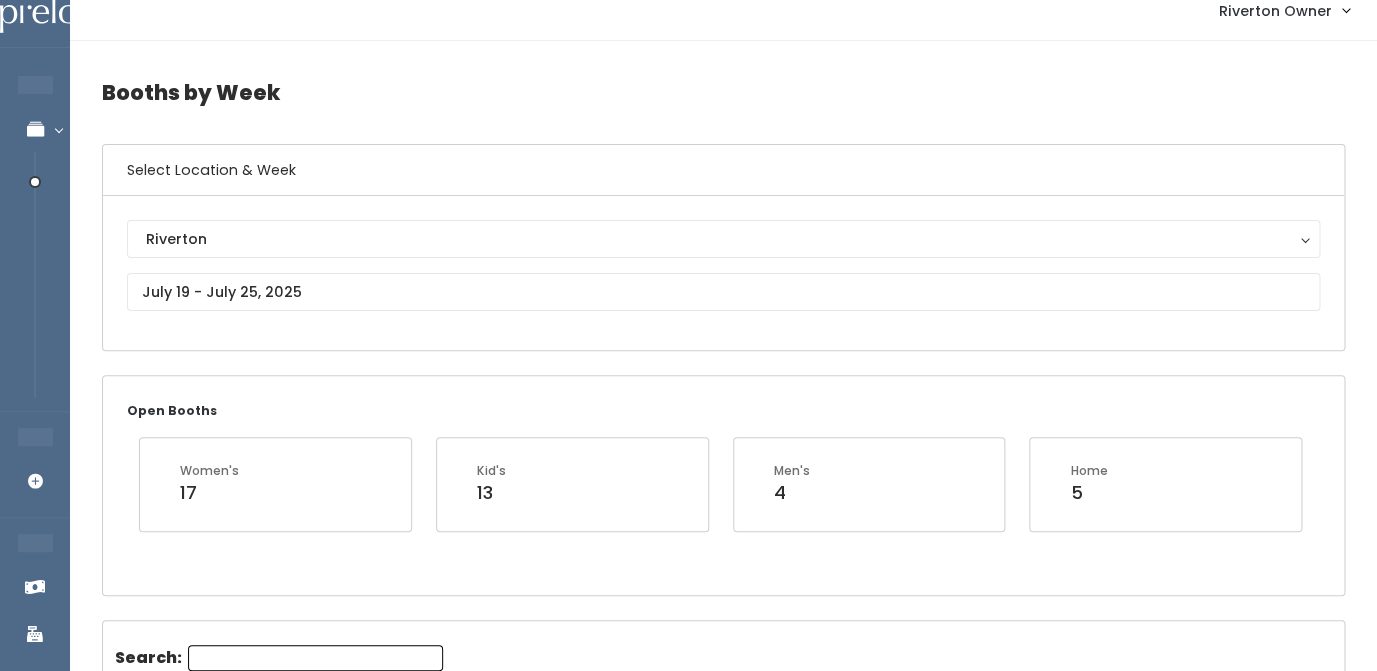 scroll, scrollTop: 0, scrollLeft: 0, axis: both 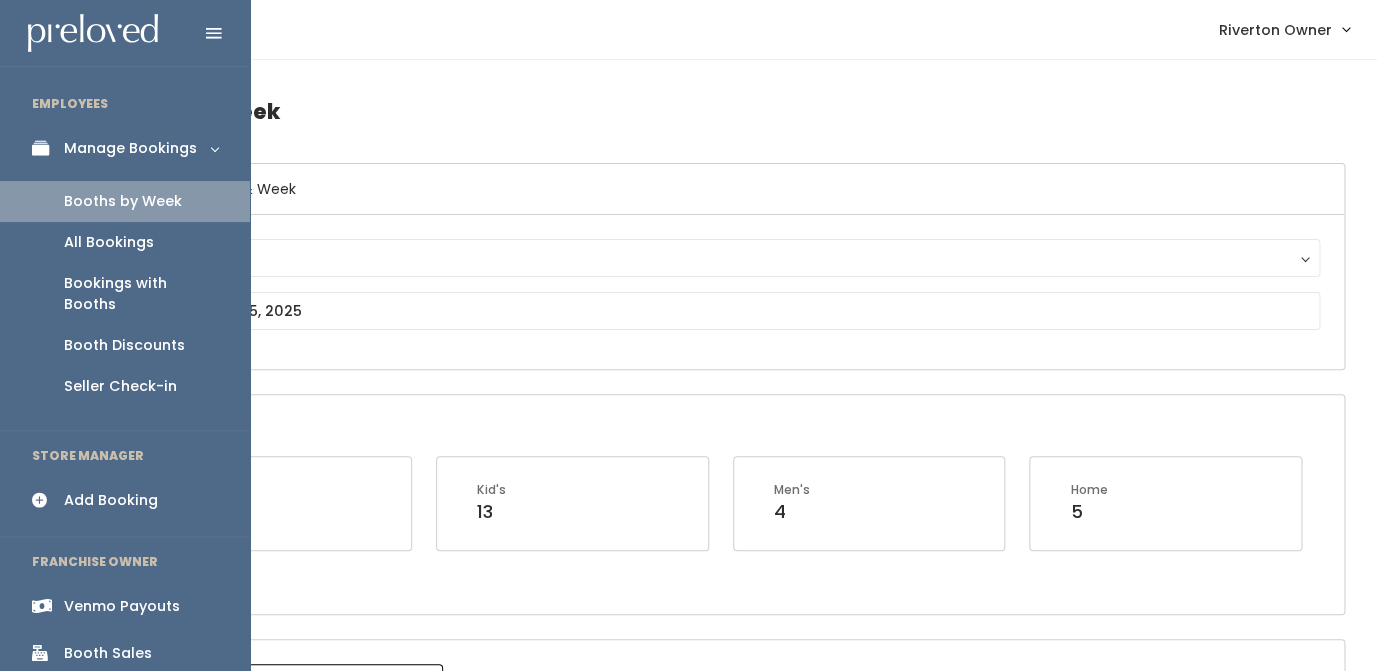 click on "Add Booking" at bounding box center [111, 500] 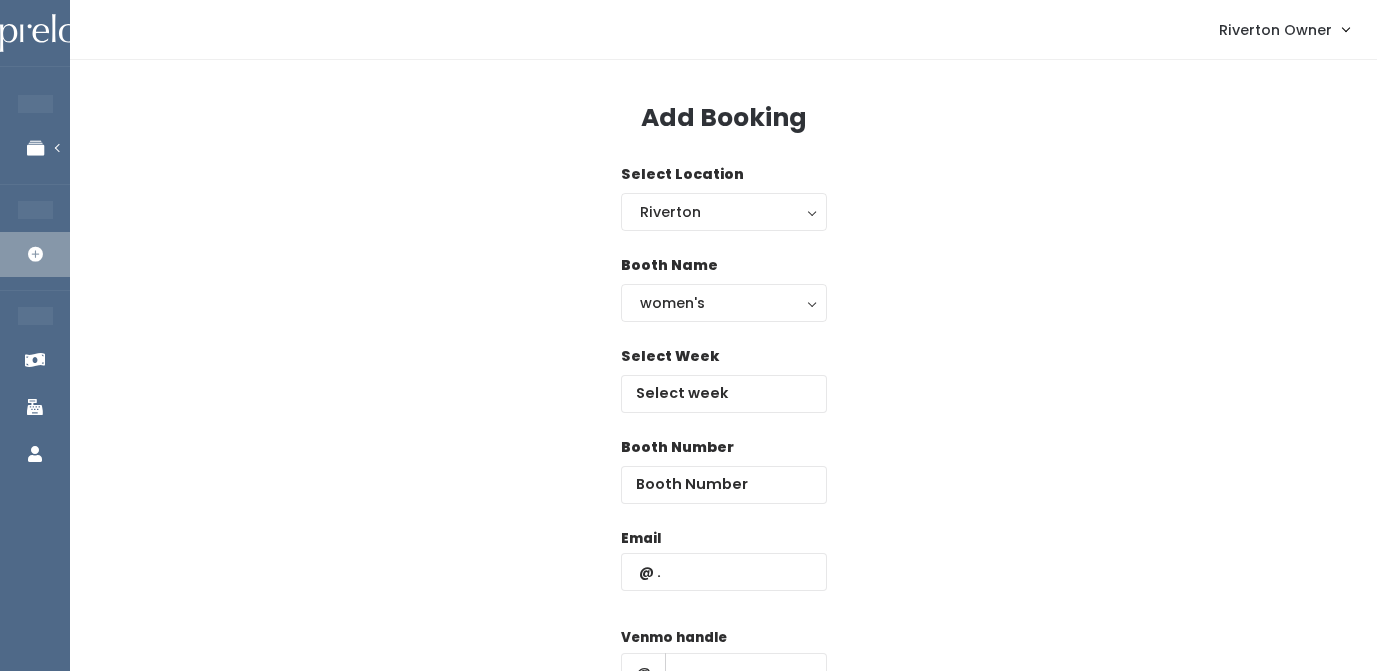 scroll, scrollTop: 0, scrollLeft: 0, axis: both 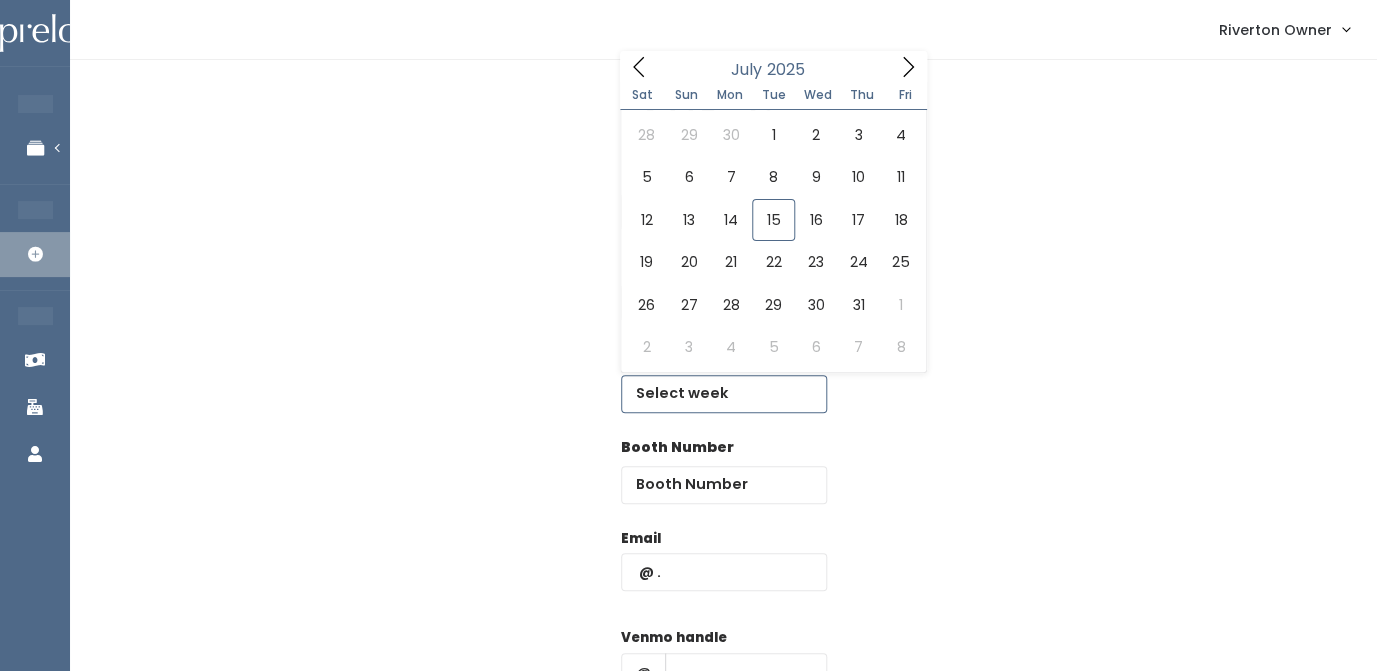 click at bounding box center [724, 394] 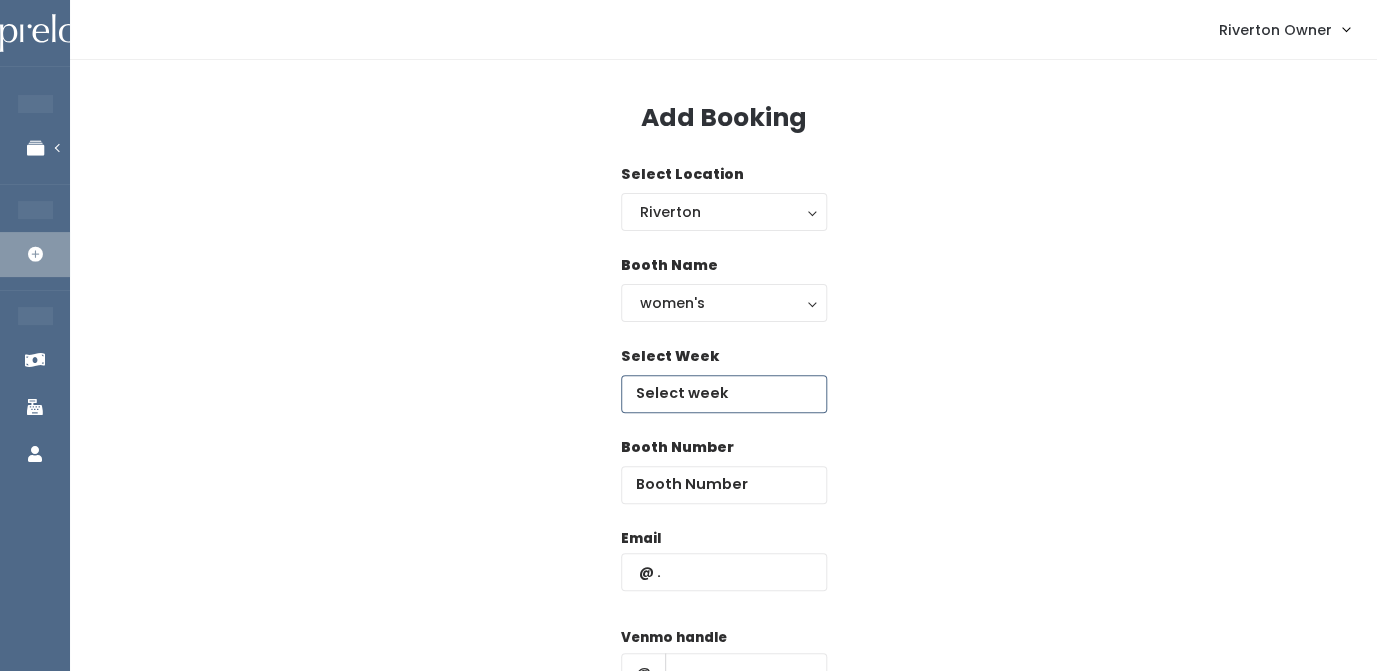 type on "[MONTH] [NUMBER] to [MONTH] [NUMBER]" 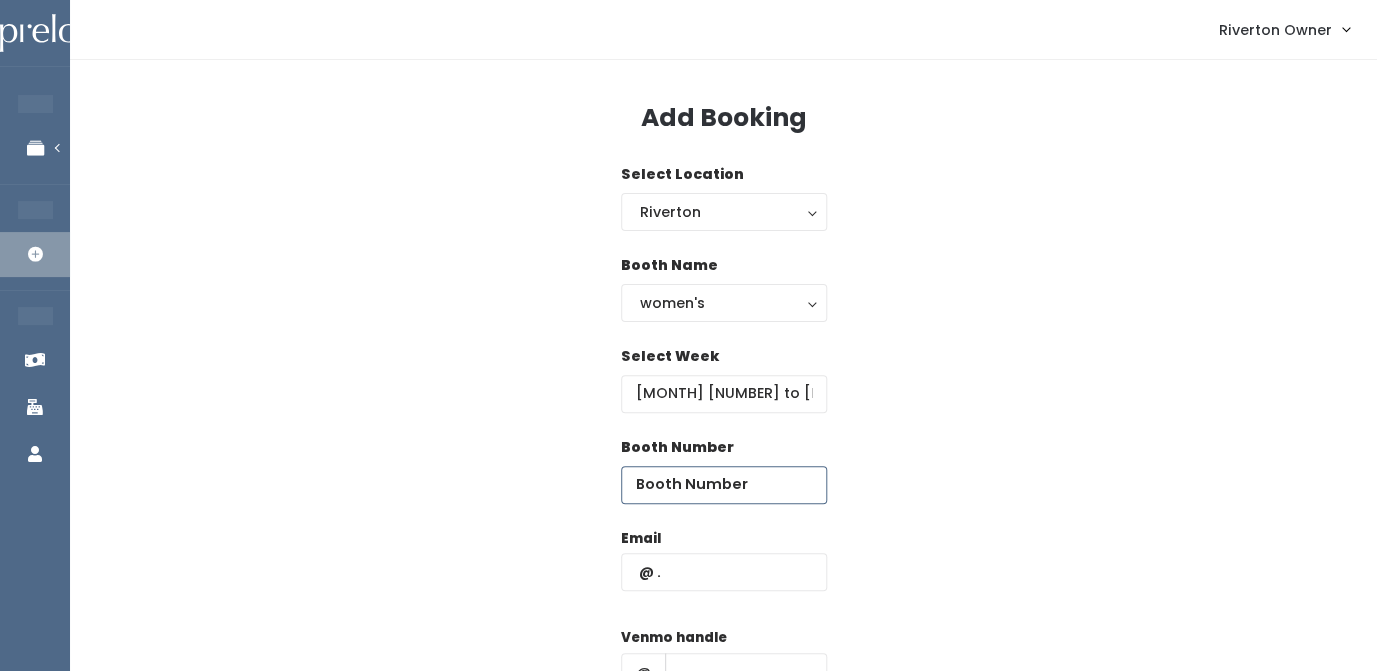 click at bounding box center [724, 485] 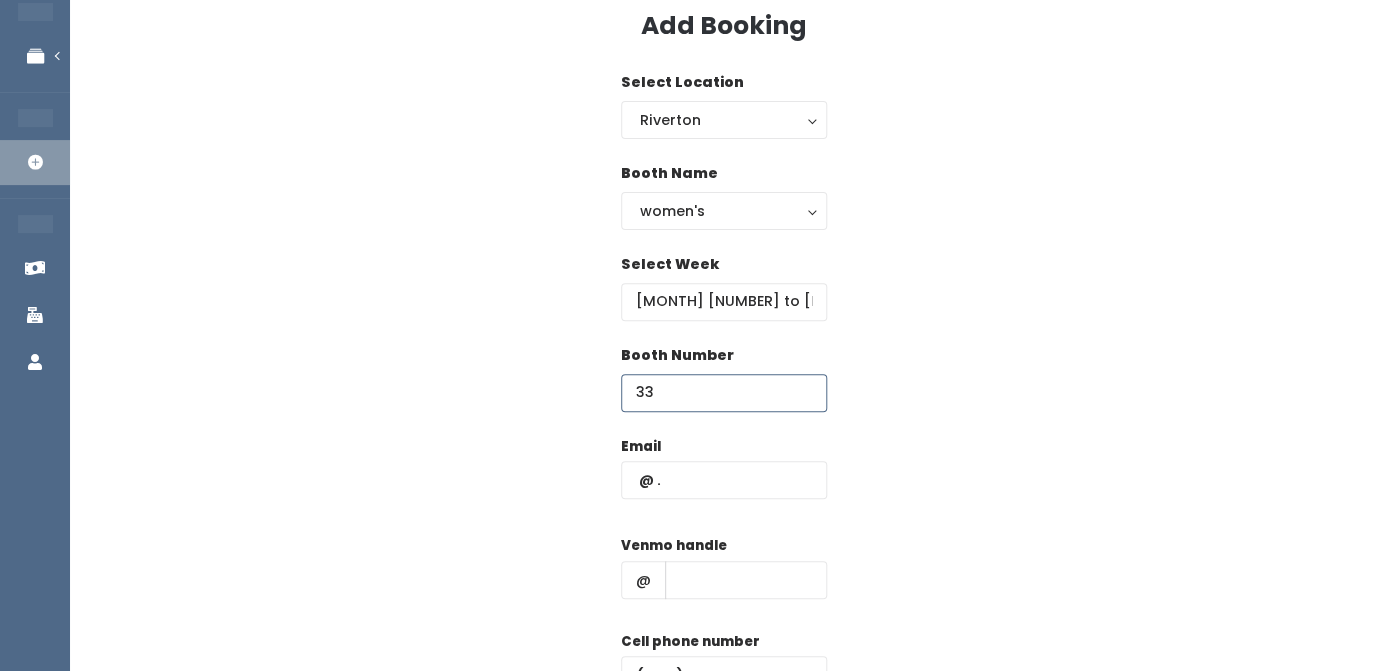 scroll, scrollTop: 129, scrollLeft: 0, axis: vertical 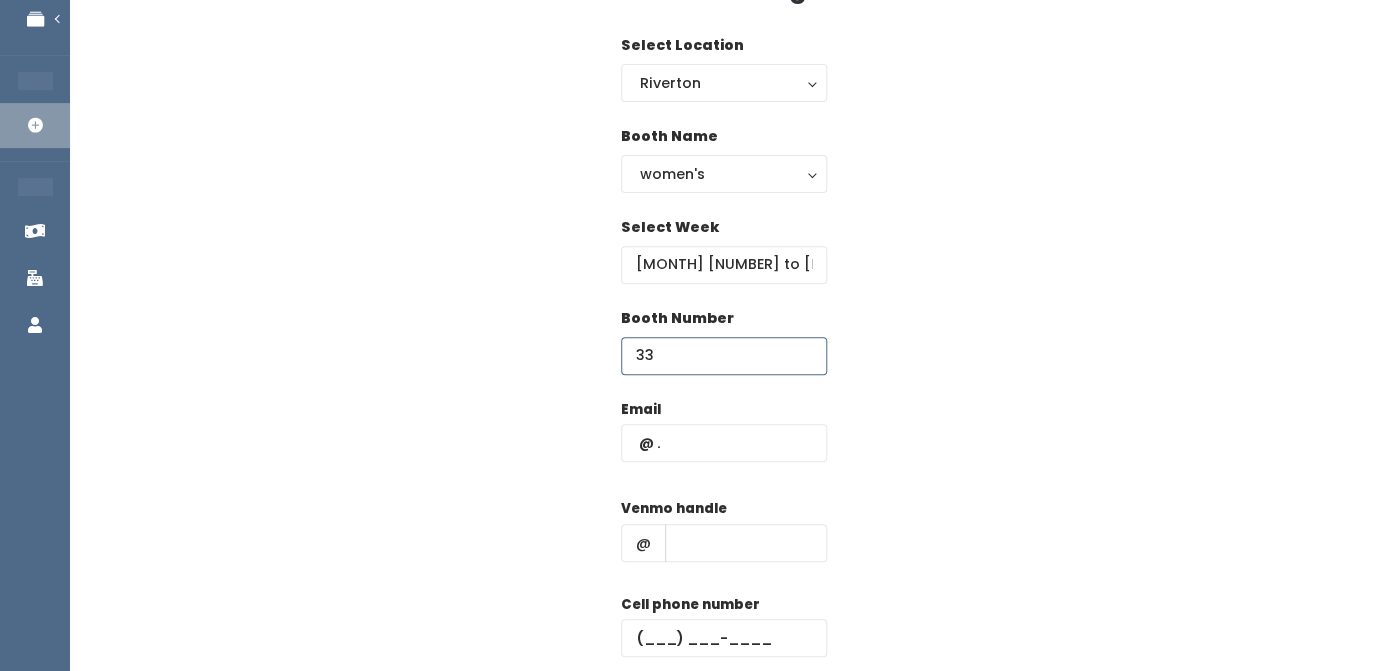 type on "33" 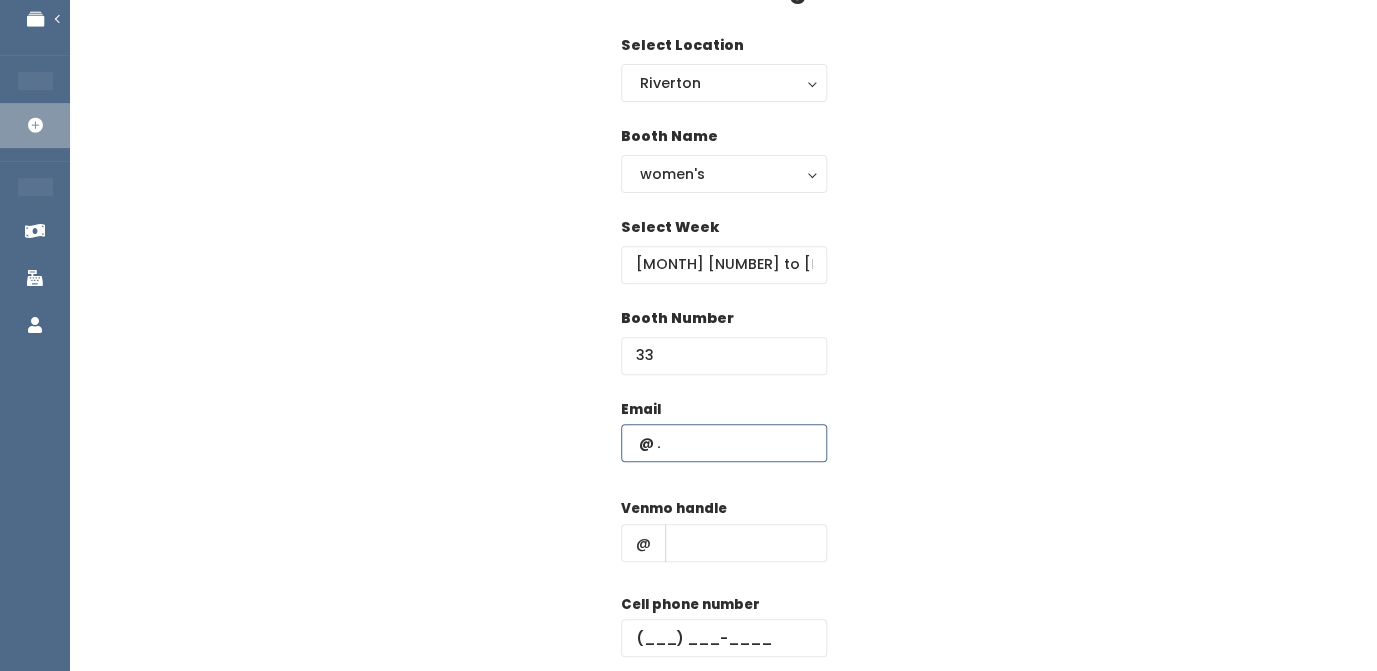 click at bounding box center [724, 443] 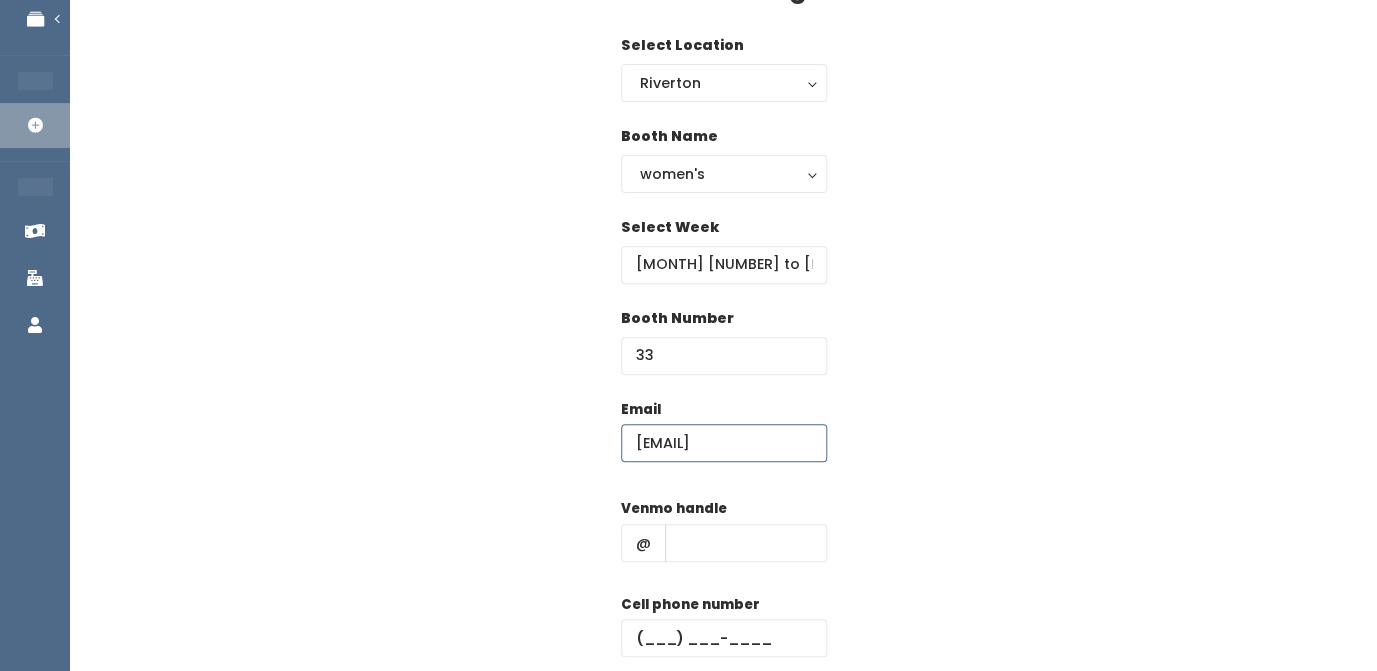scroll, scrollTop: 0, scrollLeft: 26, axis: horizontal 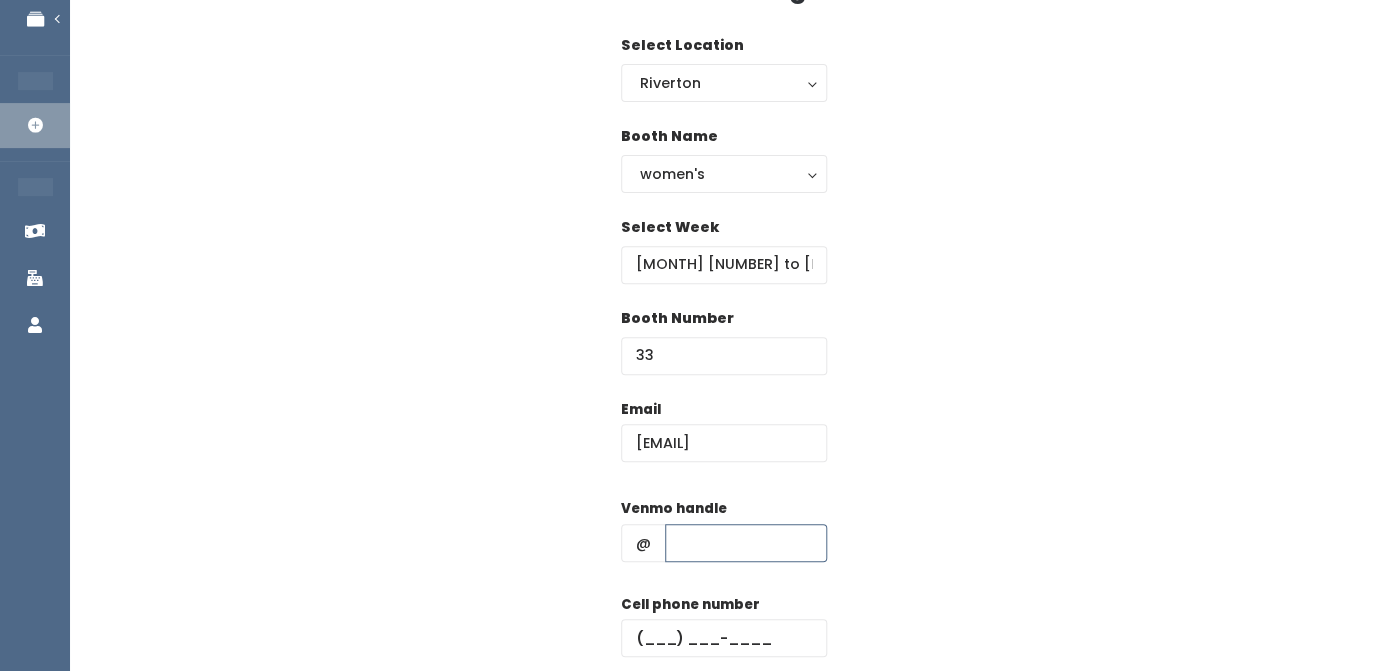 click at bounding box center [746, 543] 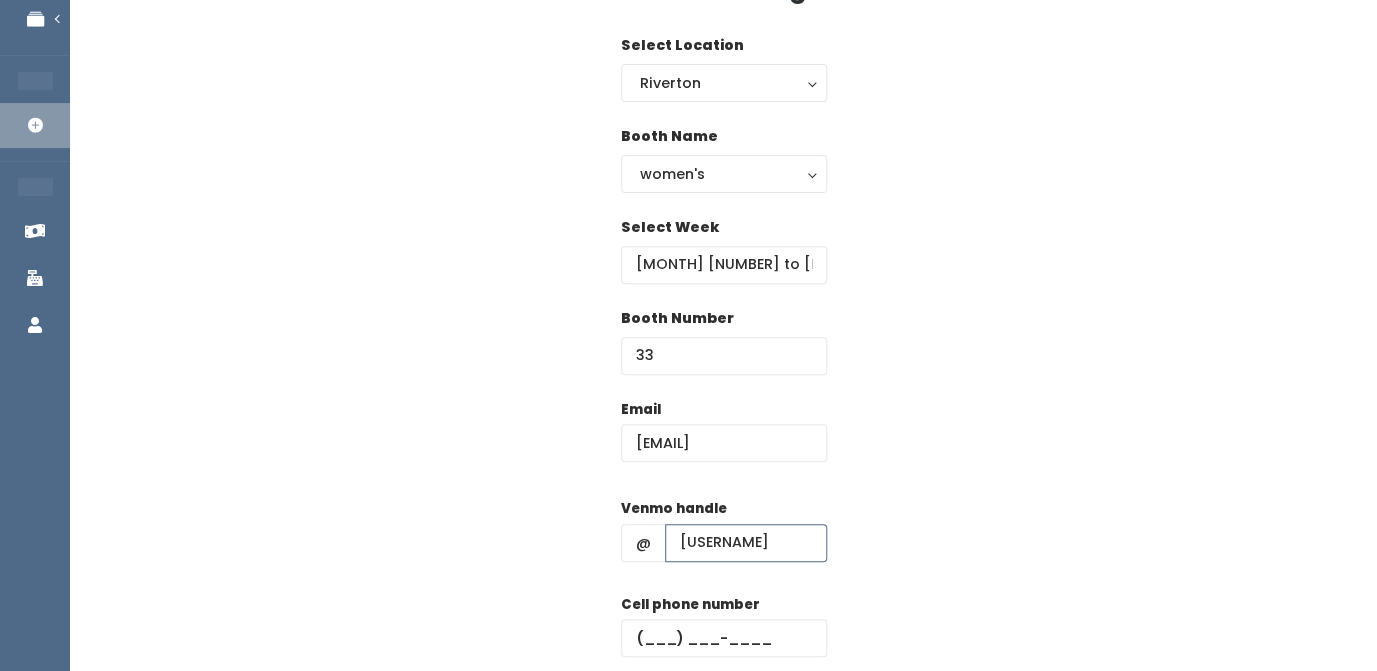 scroll, scrollTop: 0, scrollLeft: 16, axis: horizontal 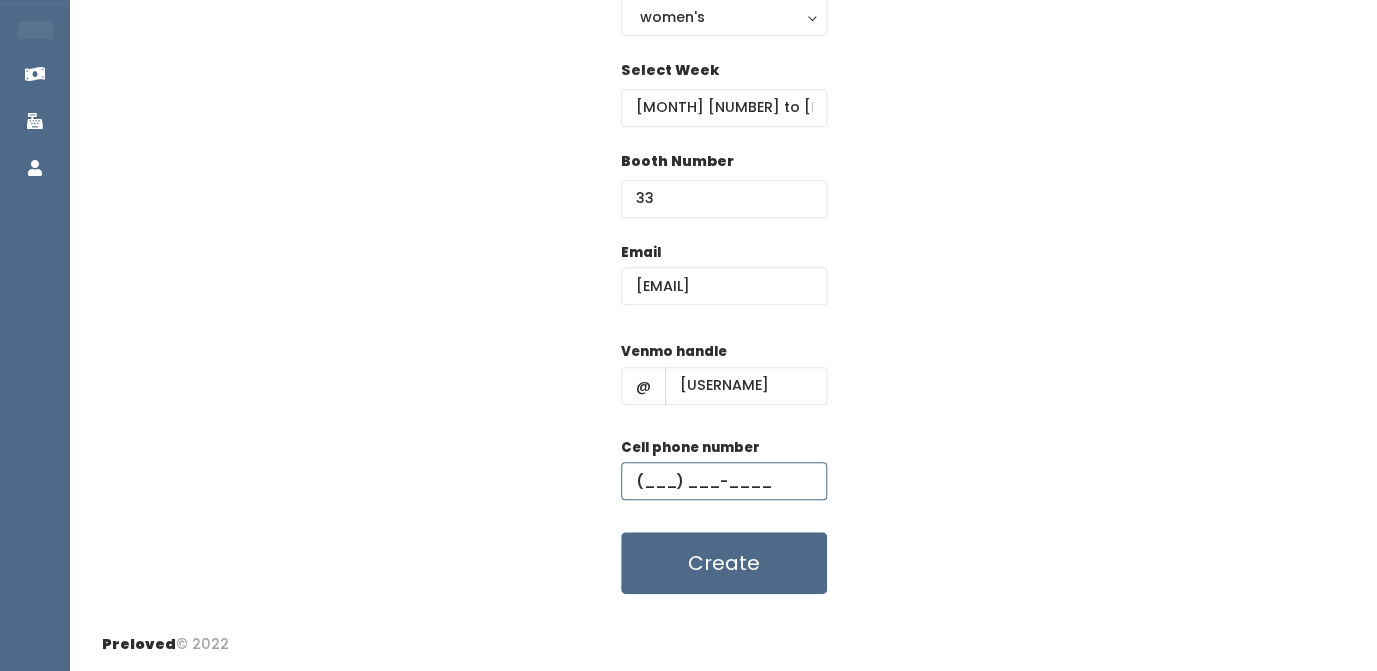 click at bounding box center [724, 481] 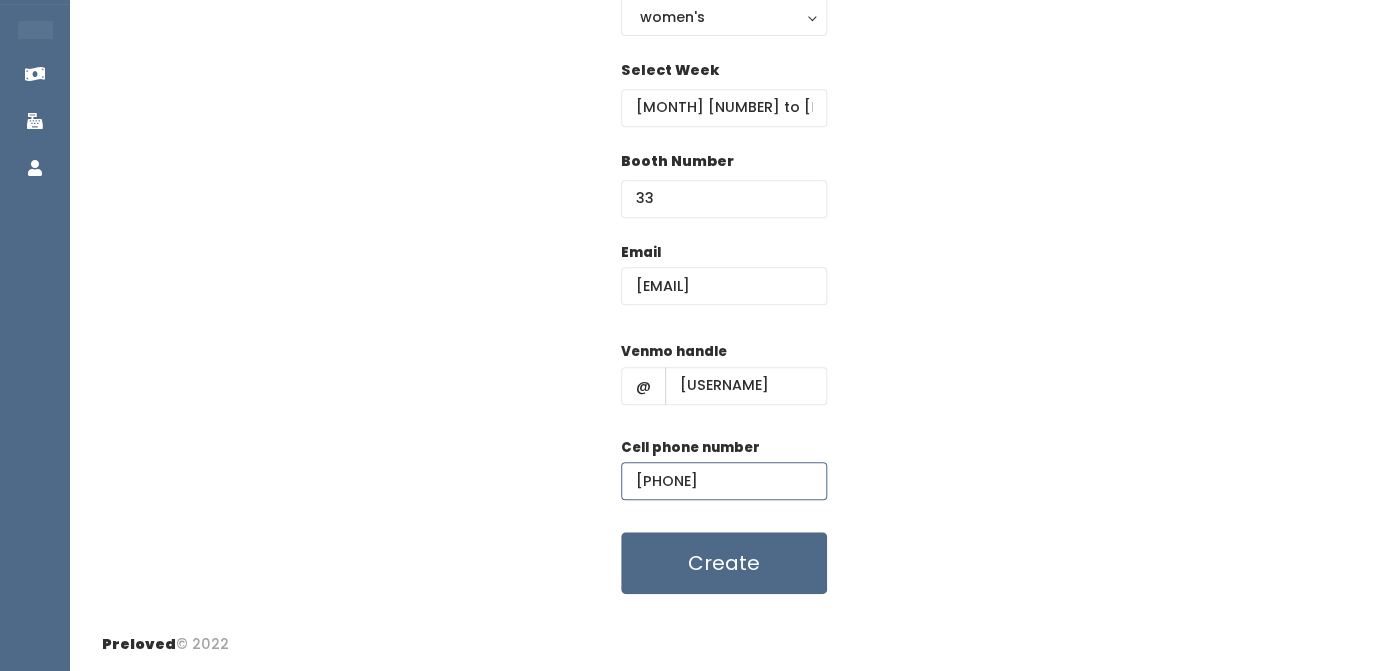 type on "(801) 783-8986" 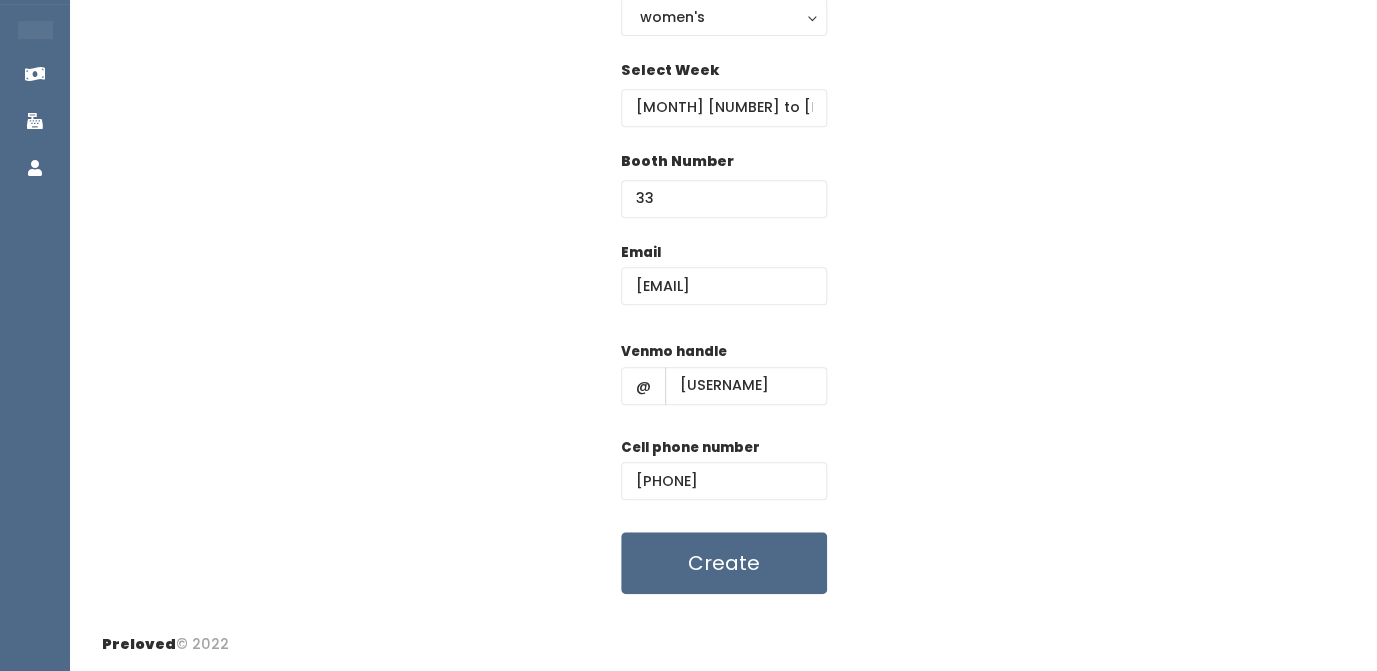 click on "Email
mjschumann@comcast.net
Venmo handle
@
michelle-schumann
Cell phone number
(801) 783-8986
Create" at bounding box center (723, 418) 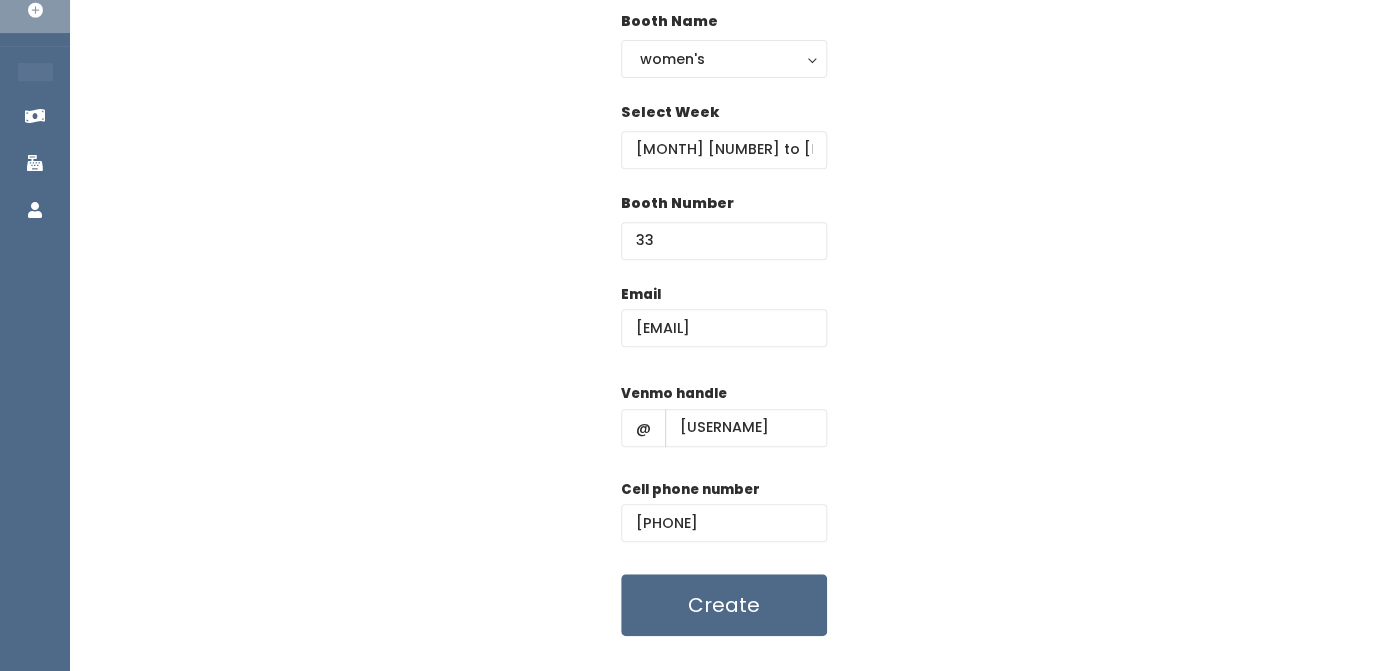 scroll, scrollTop: 288, scrollLeft: 0, axis: vertical 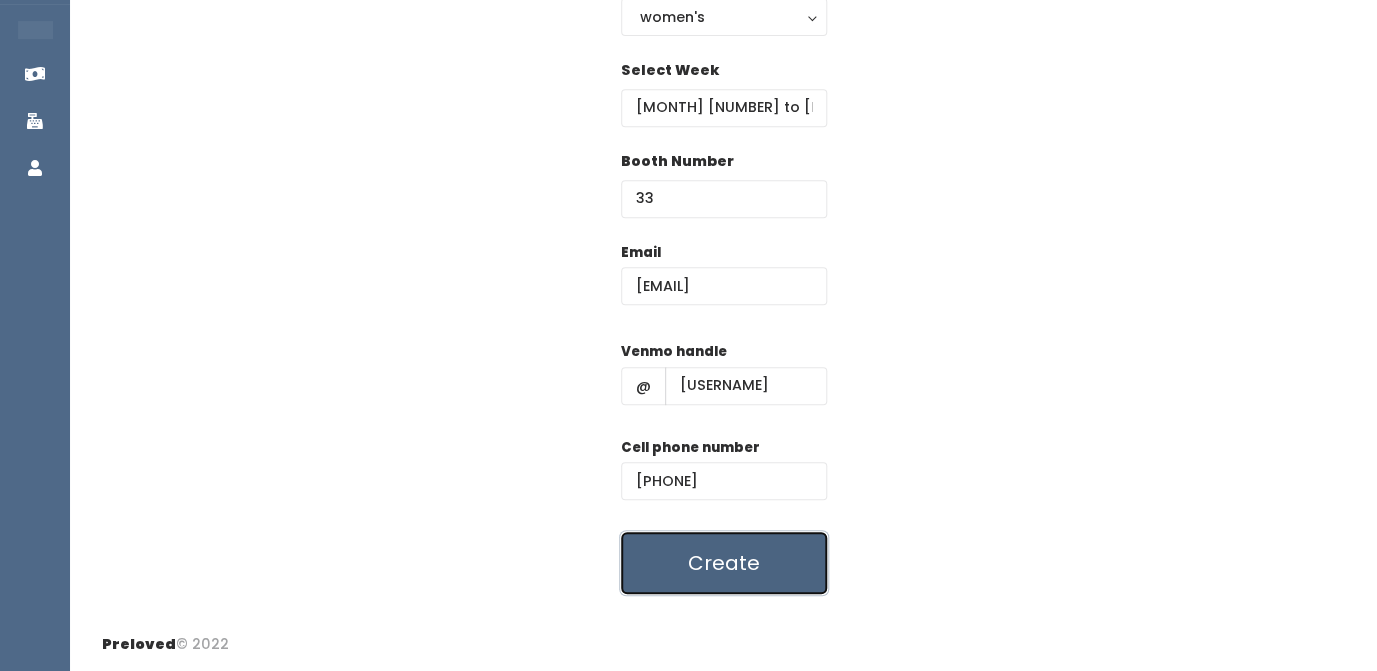 click on "Create" at bounding box center [724, 563] 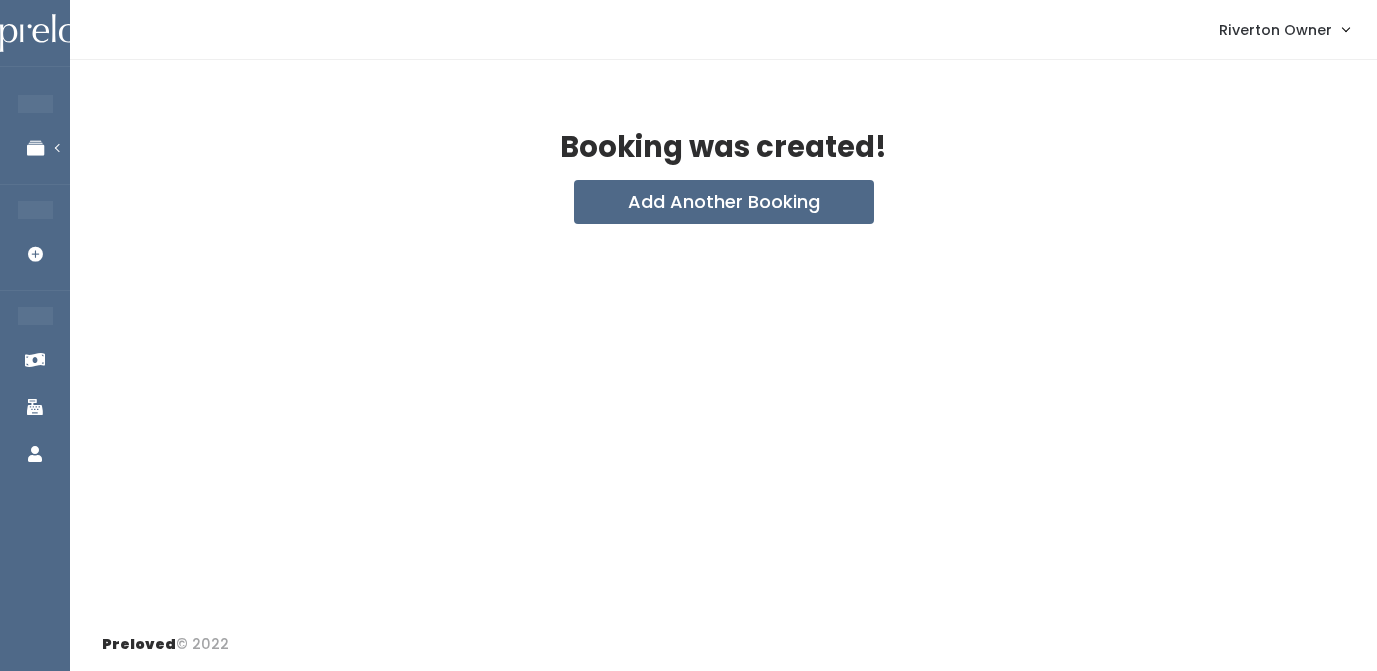 scroll, scrollTop: 0, scrollLeft: 0, axis: both 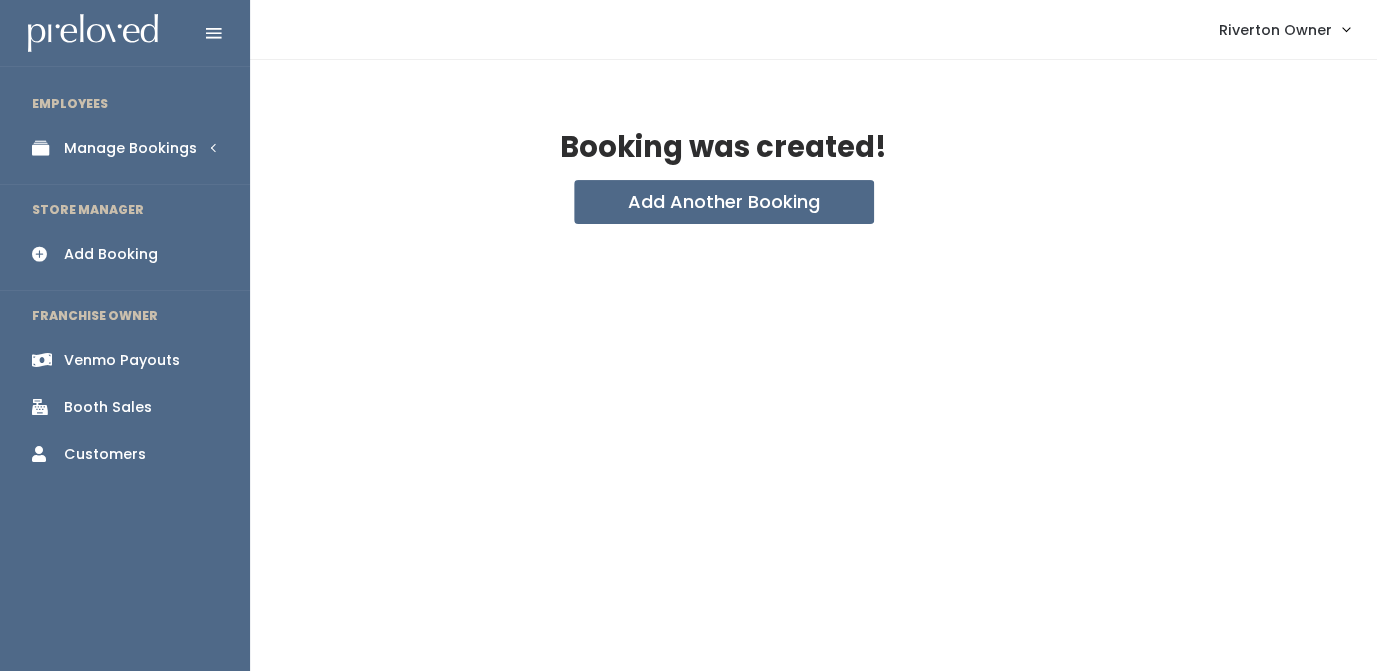 click on "Manage Bookings" at bounding box center [125, 148] 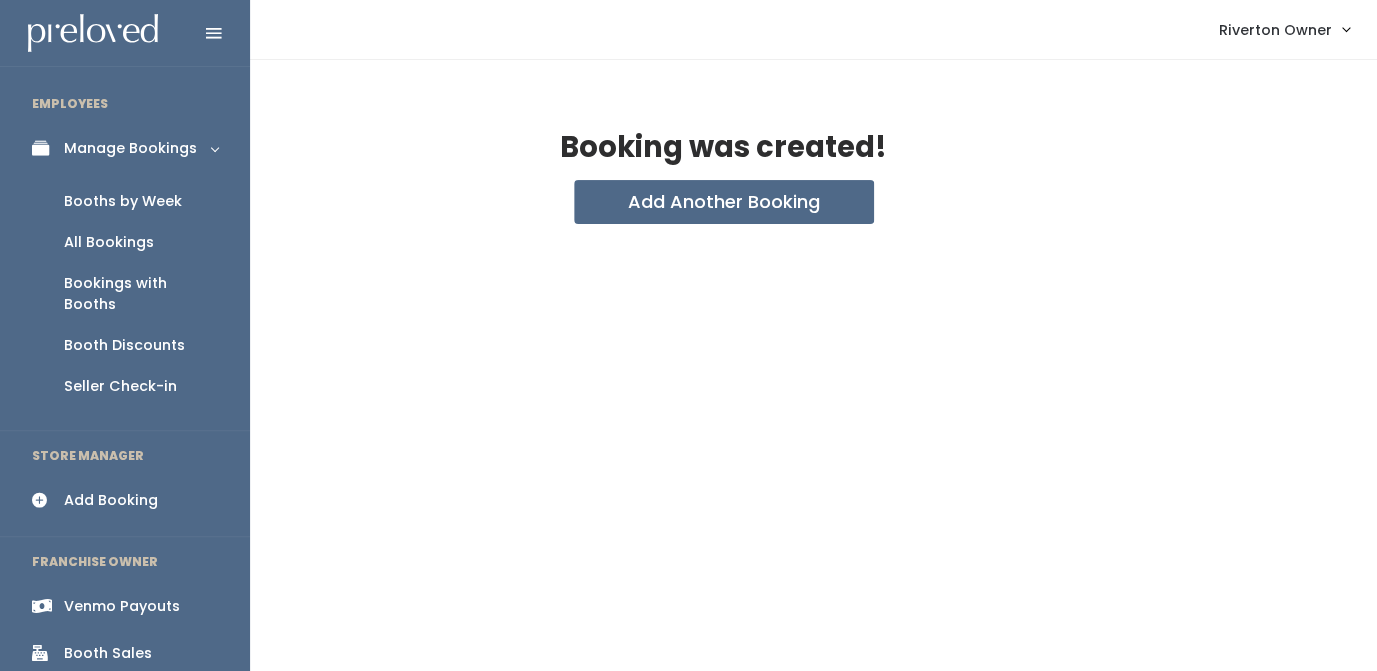 click on "Booths by Week" at bounding box center (123, 201) 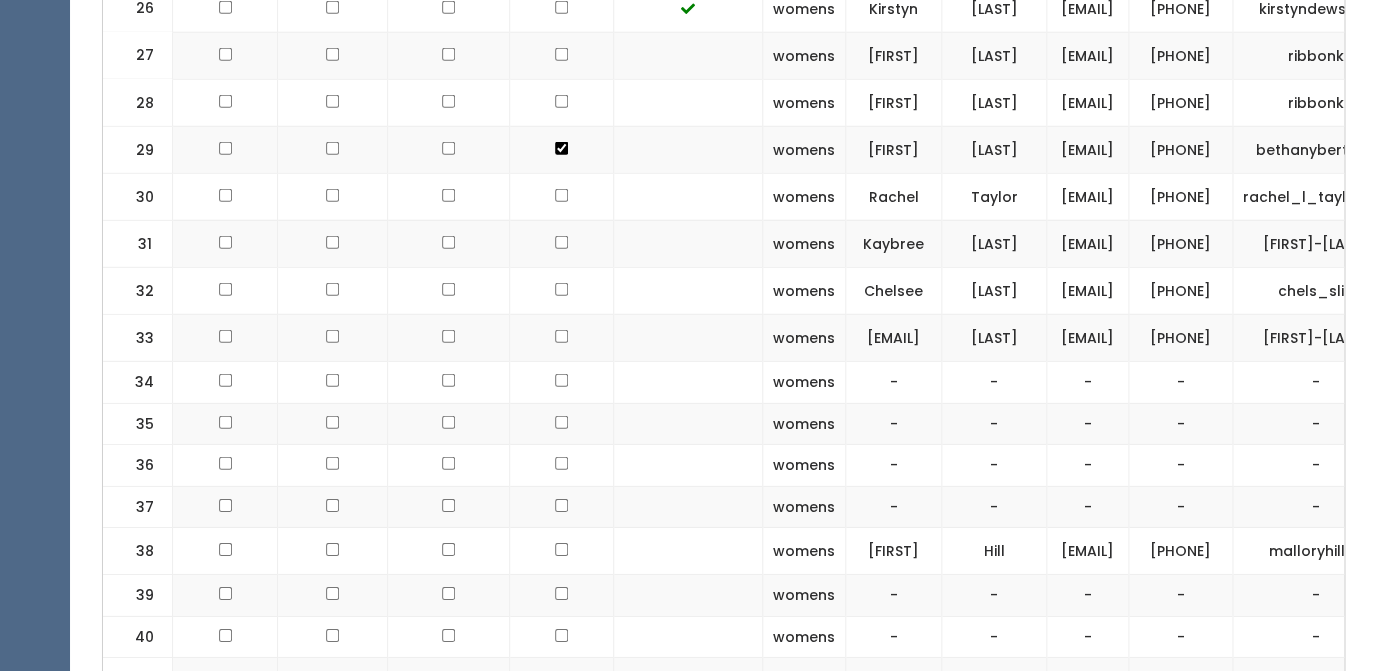 scroll, scrollTop: 1922, scrollLeft: 0, axis: vertical 